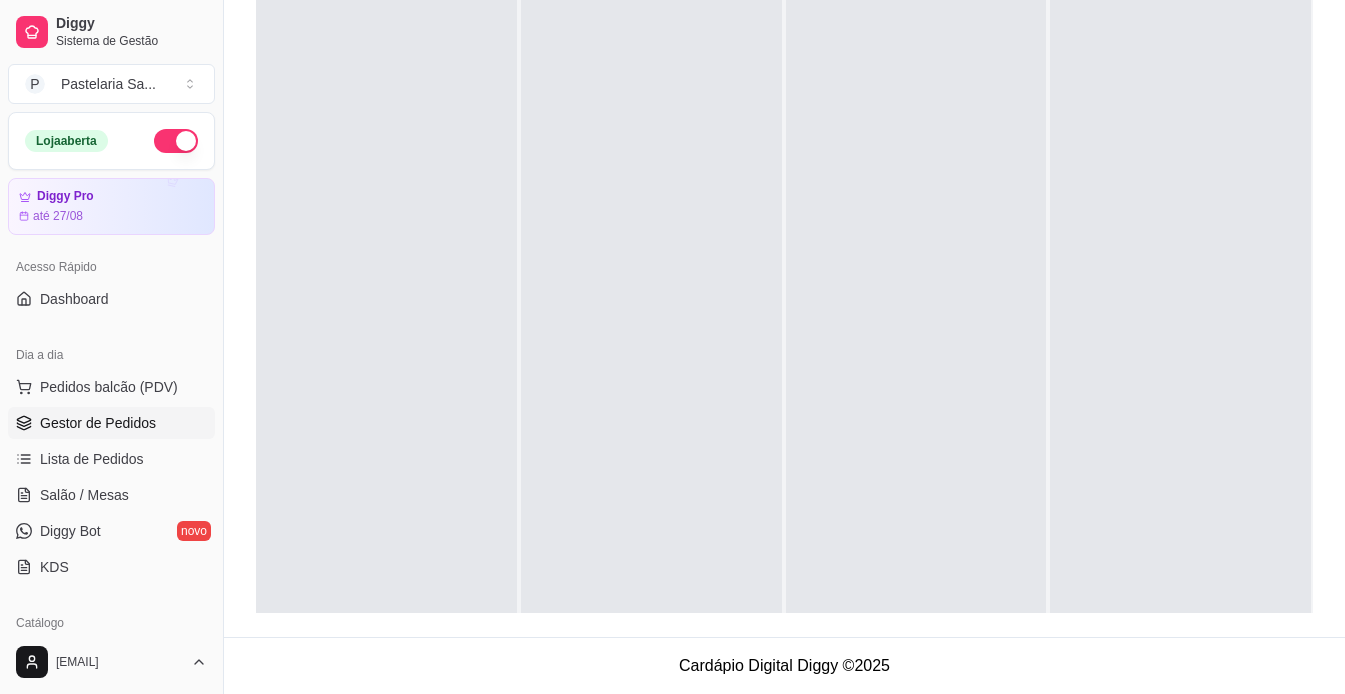 scroll, scrollTop: 0, scrollLeft: 0, axis: both 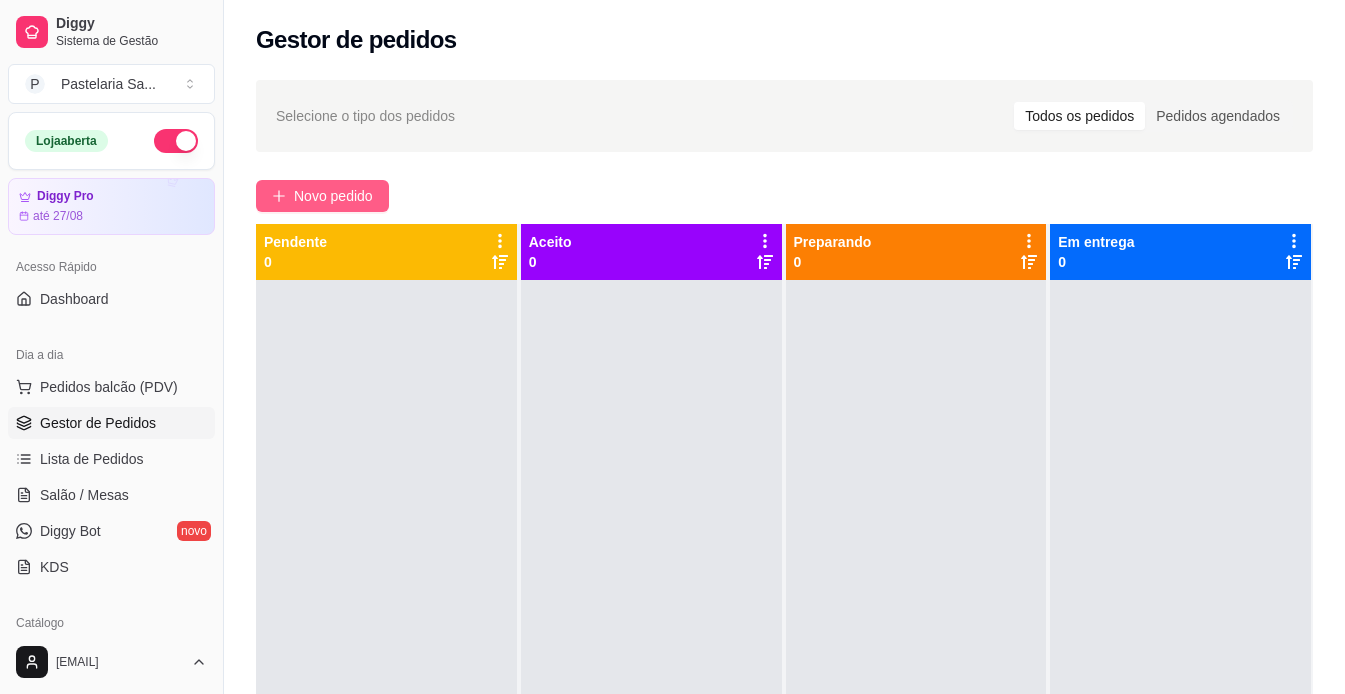 click on "Novo pedido" at bounding box center [333, 196] 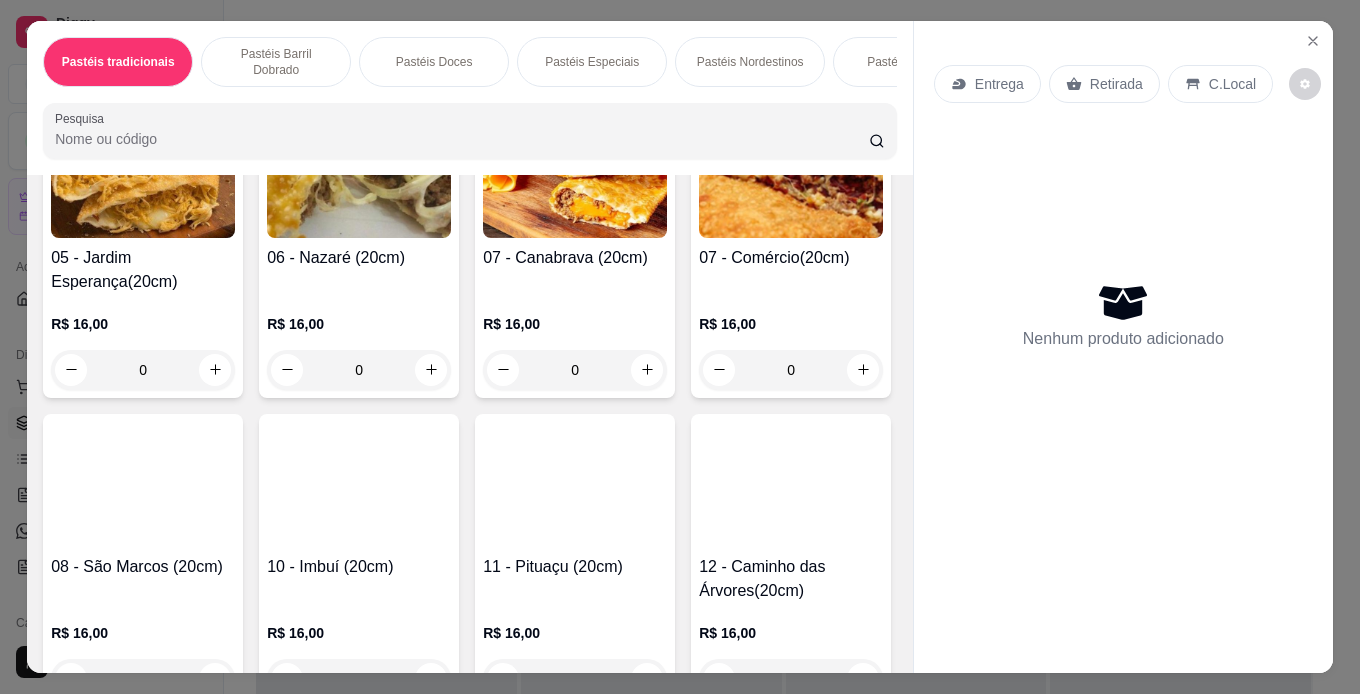 scroll, scrollTop: 700, scrollLeft: 0, axis: vertical 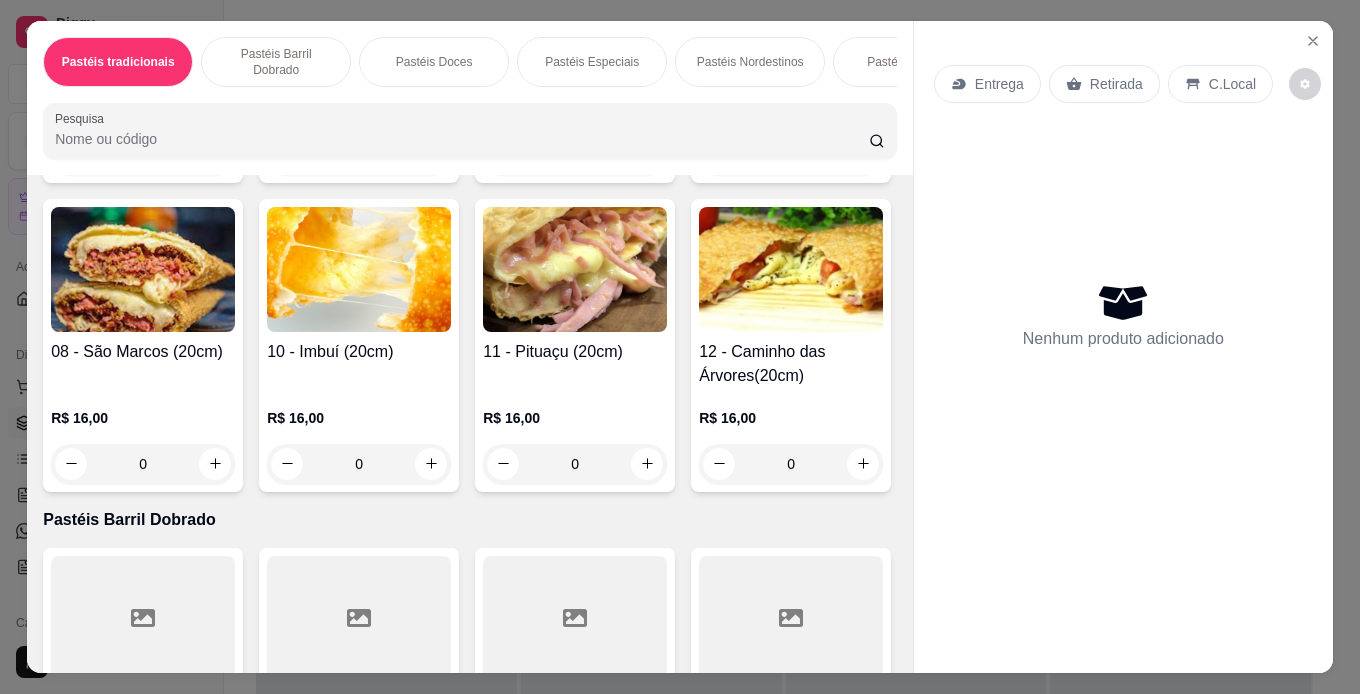 click on "0" at bounding box center (791, 155) 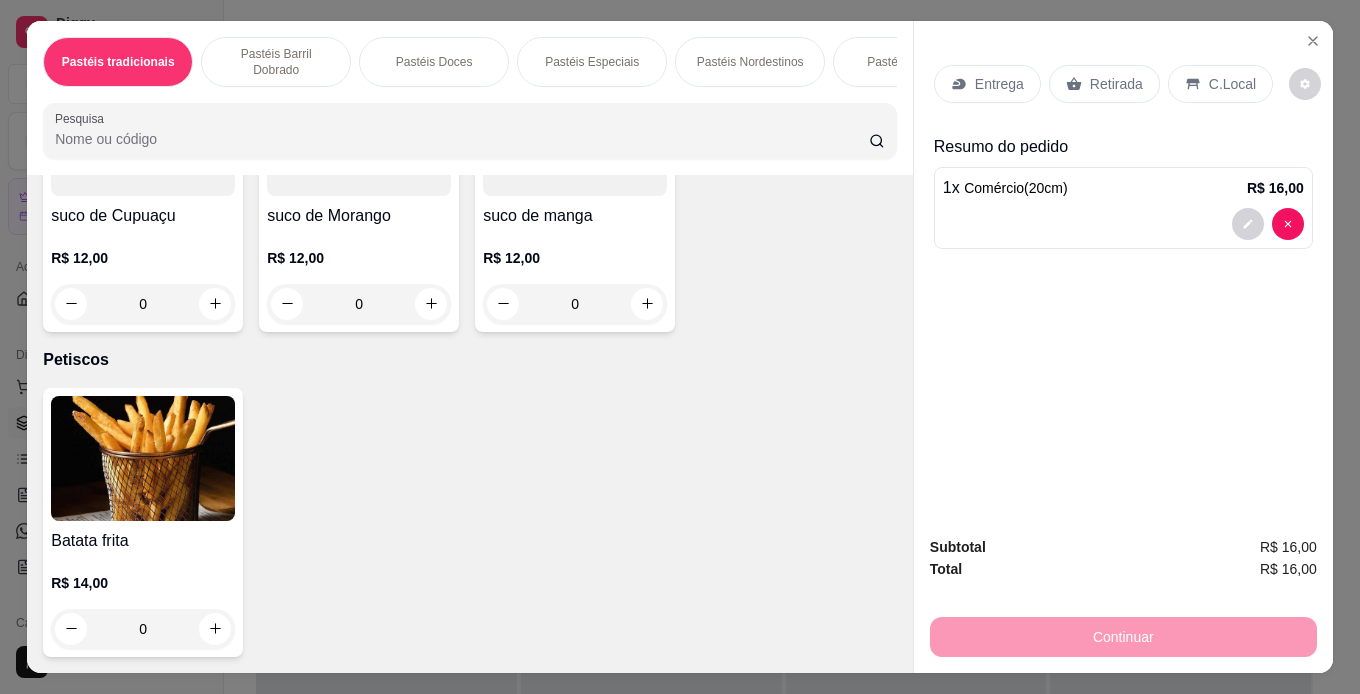 scroll, scrollTop: 7100, scrollLeft: 0, axis: vertical 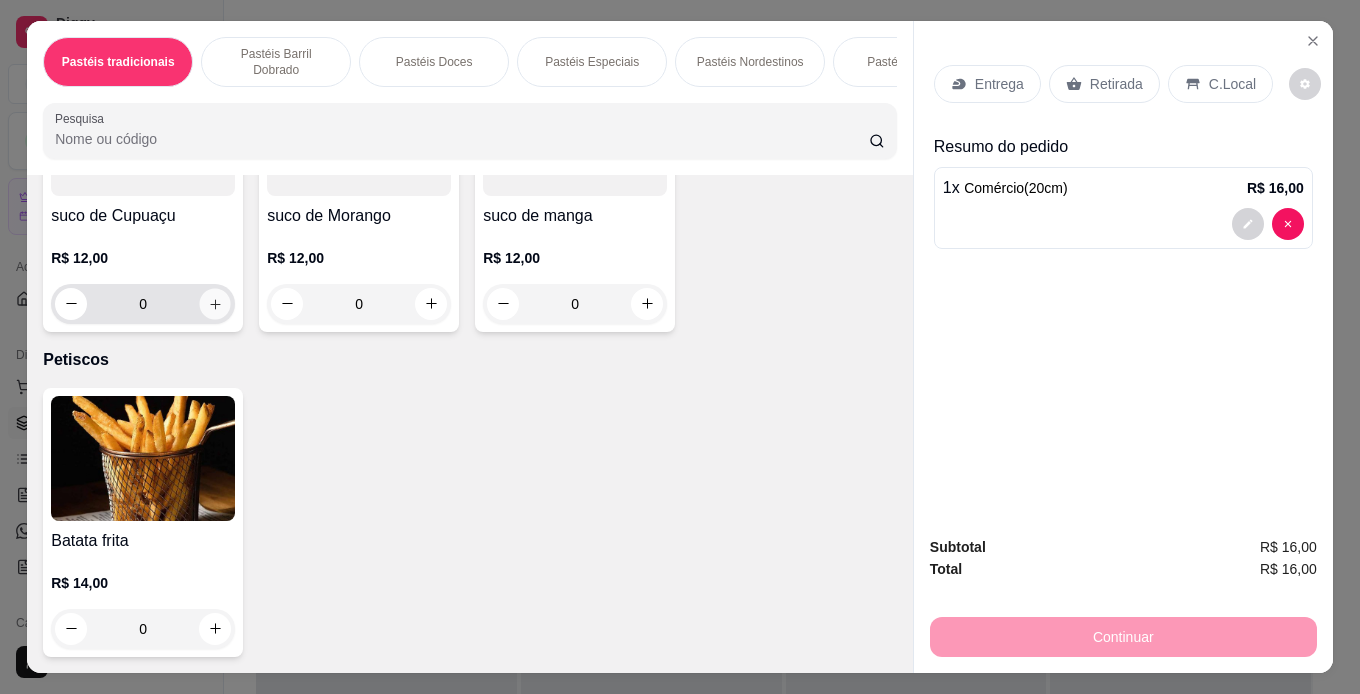click 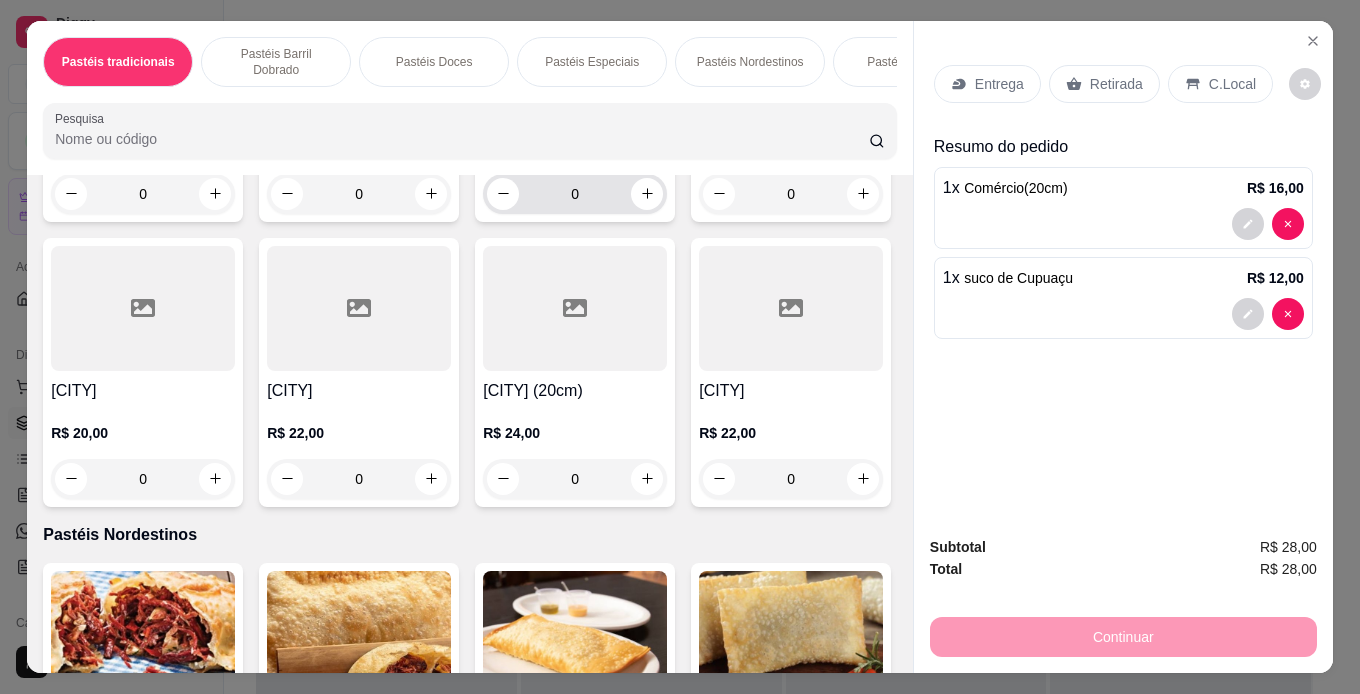 scroll, scrollTop: 2700, scrollLeft: 0, axis: vertical 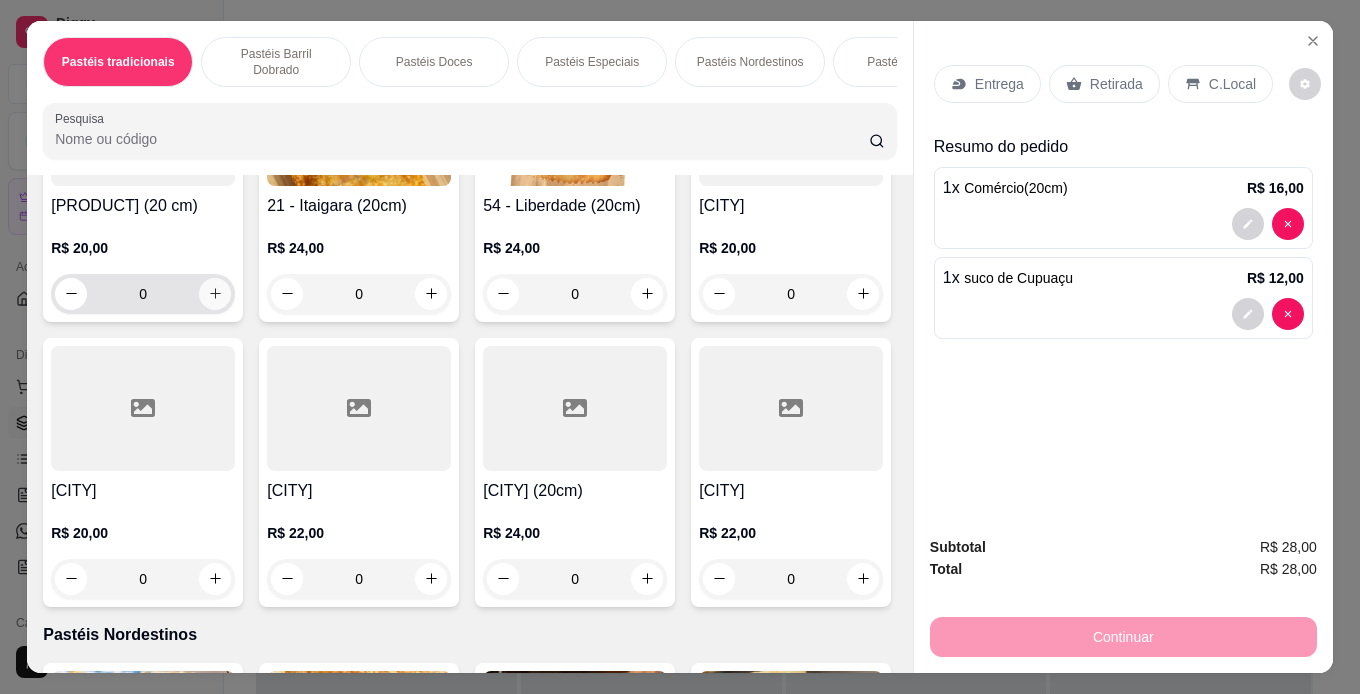 click 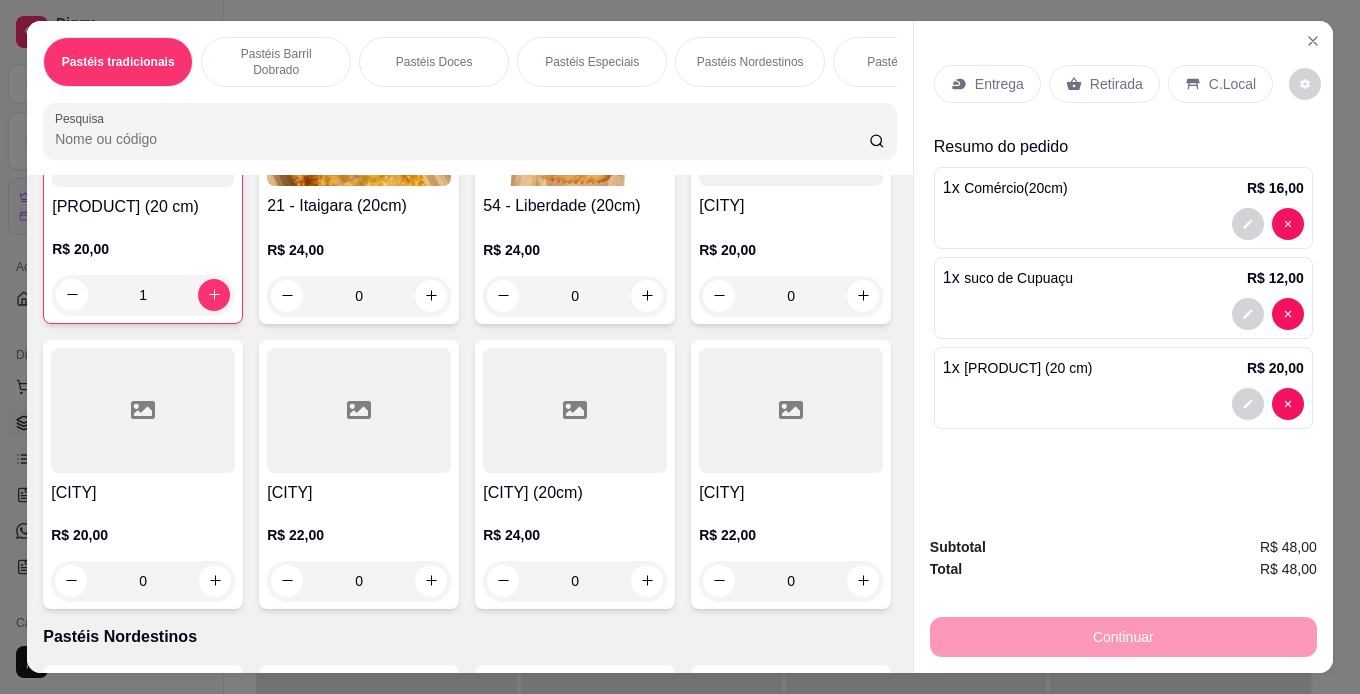 click on "Retirada" at bounding box center [1116, 84] 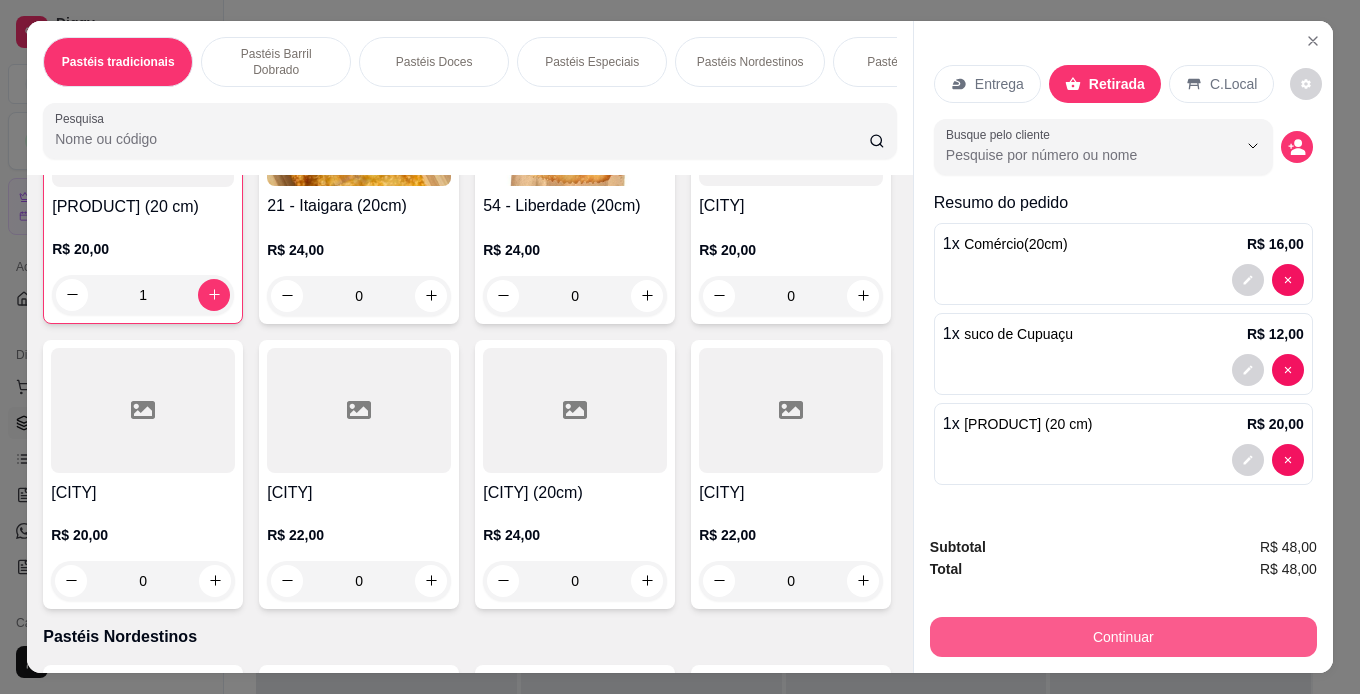 click on "Continuar" at bounding box center [1123, 637] 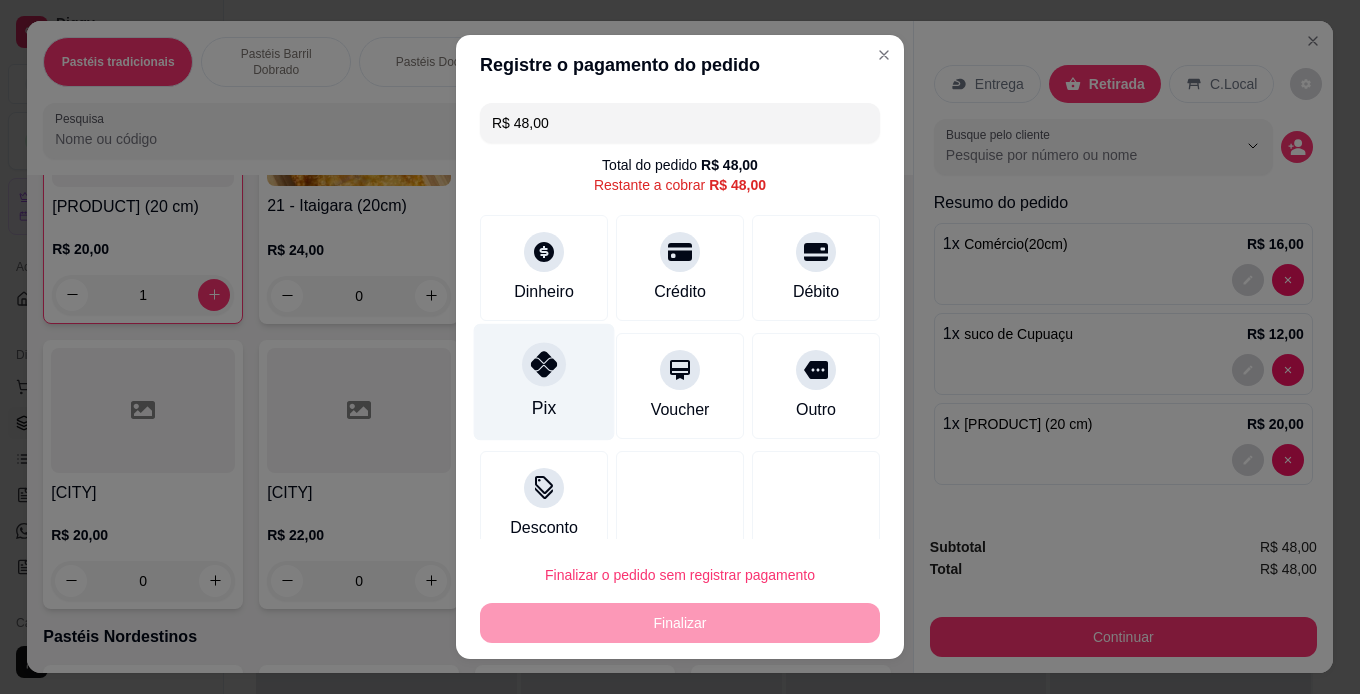 click at bounding box center [544, 364] 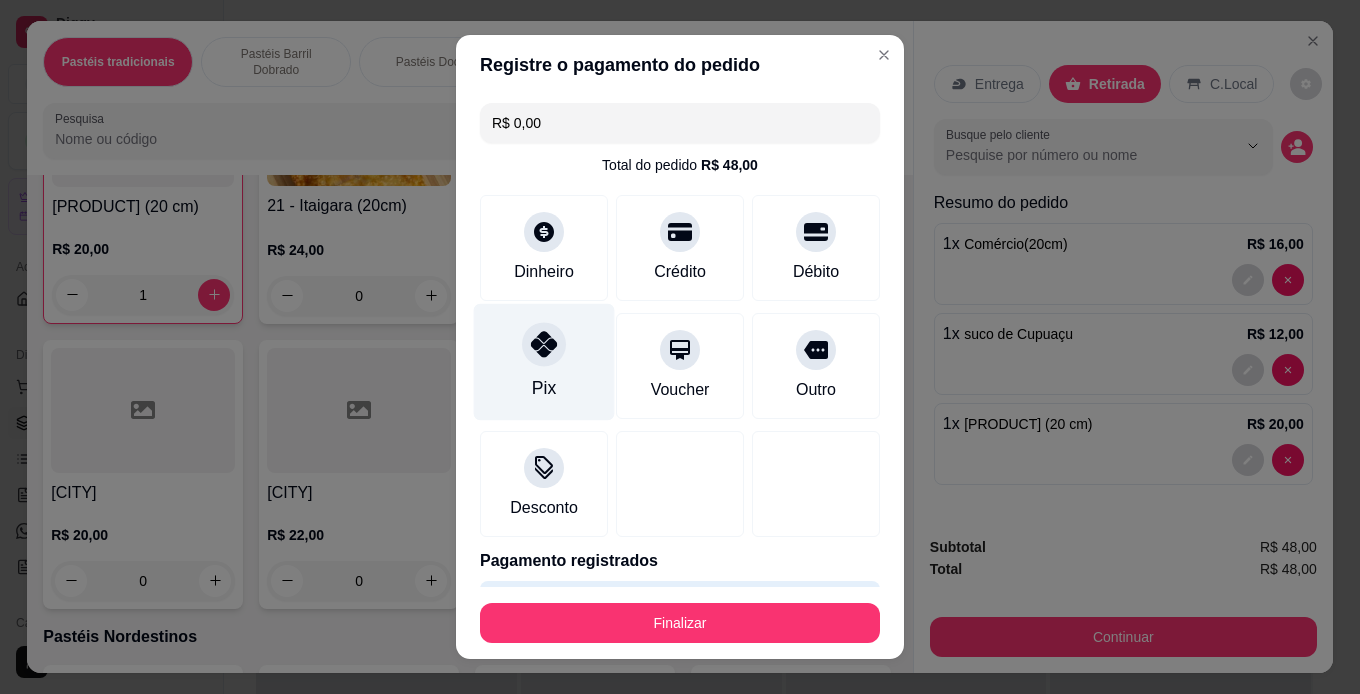 type on "R$ 0,00" 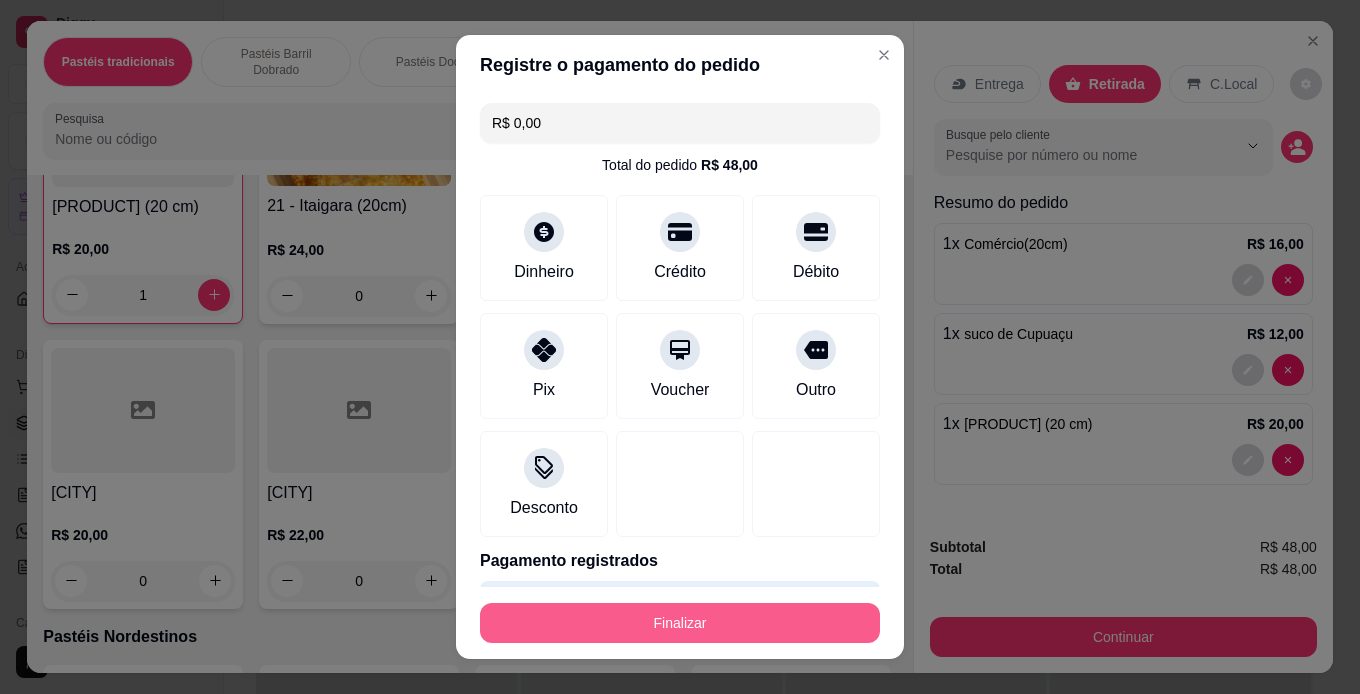 click on "Finalizar" at bounding box center (680, 623) 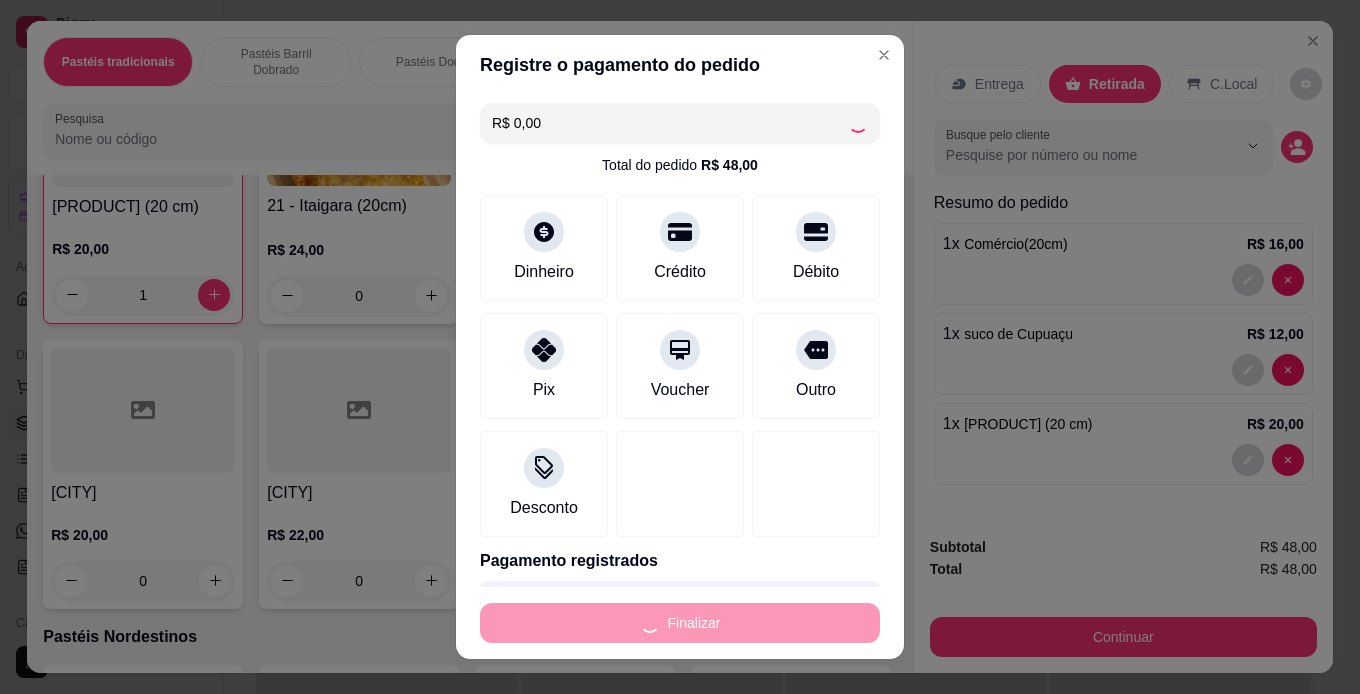 type on "0" 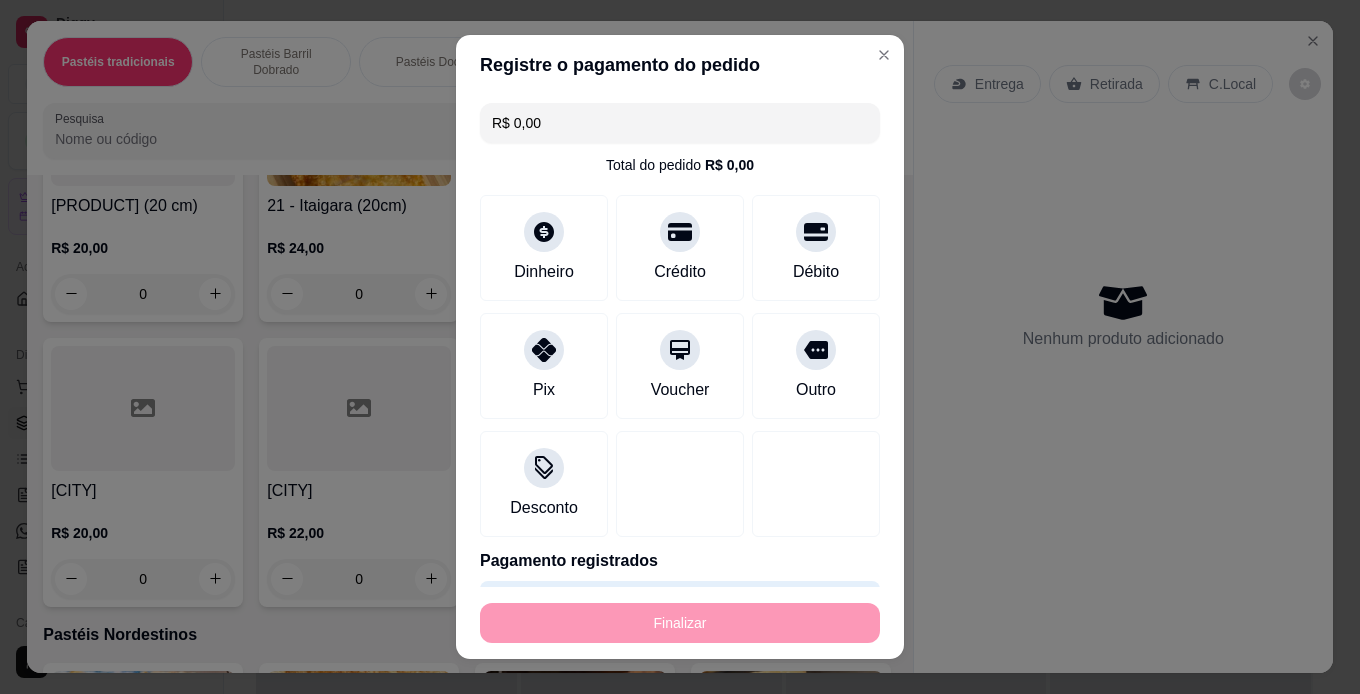 type on "-R$ 48,00" 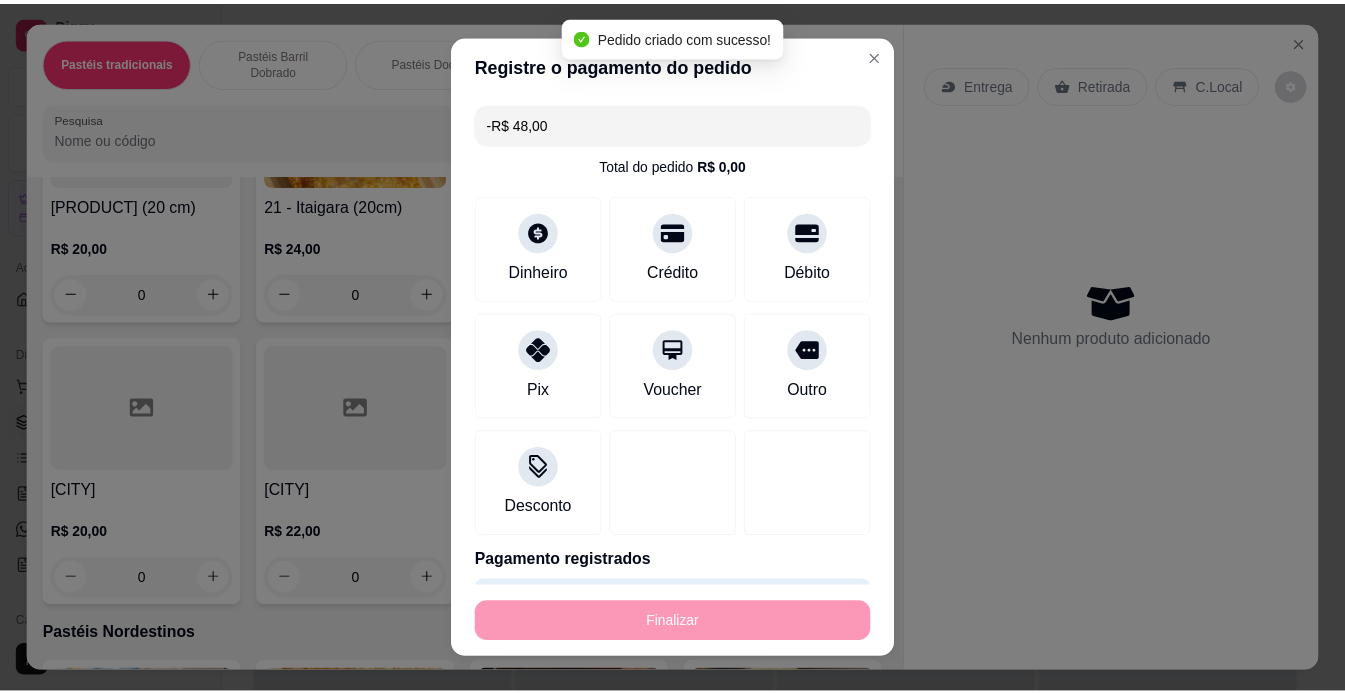 scroll, scrollTop: 2698, scrollLeft: 0, axis: vertical 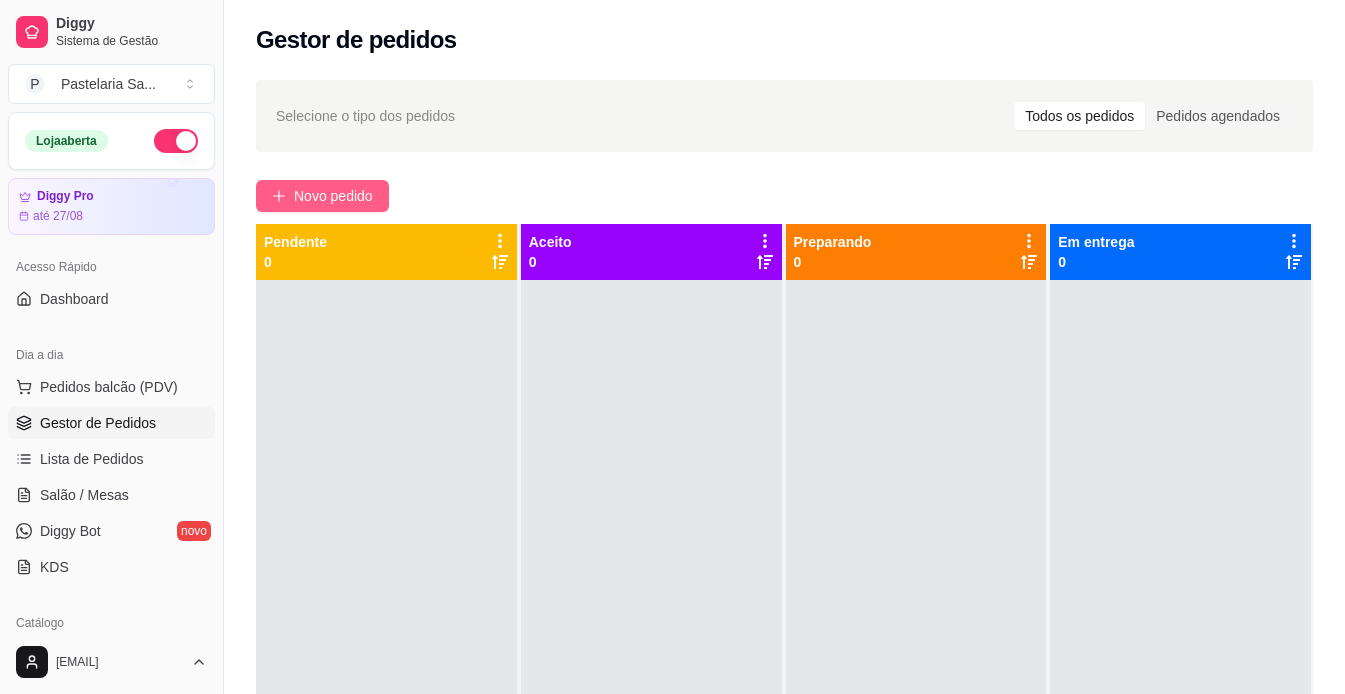click on "Novo pedido" at bounding box center [322, 196] 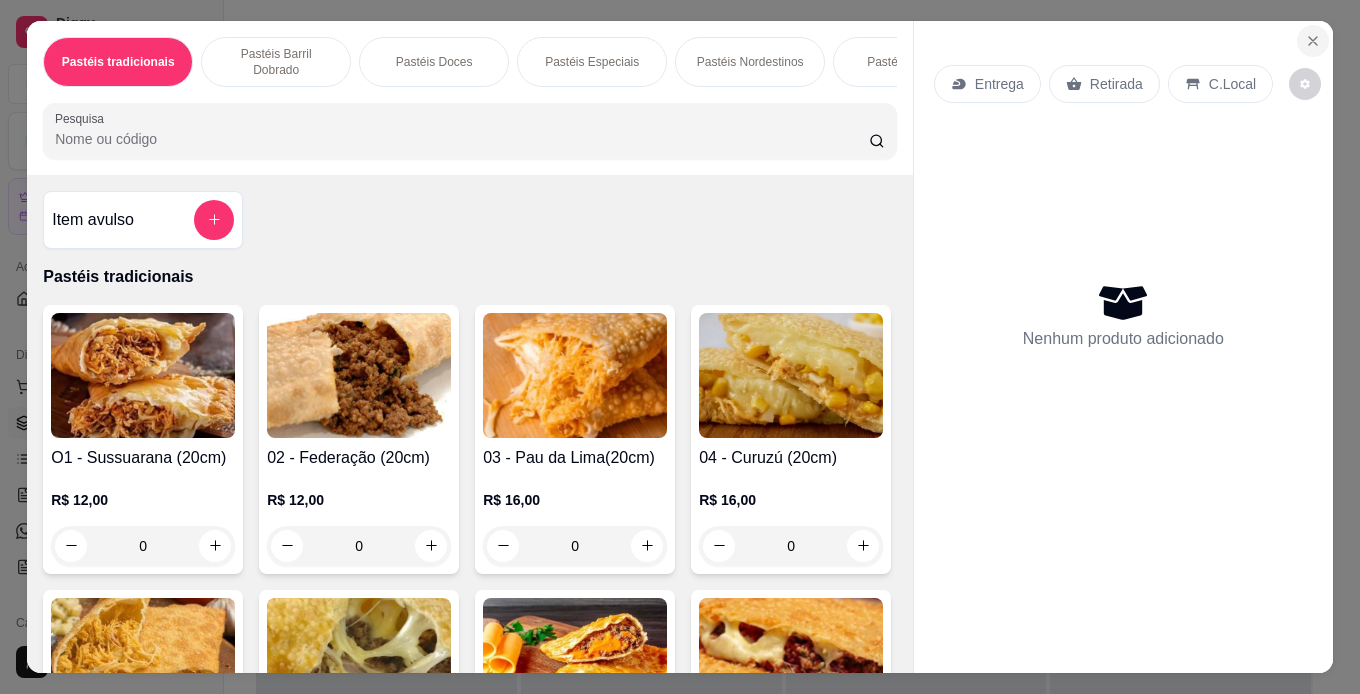 click at bounding box center (1313, 41) 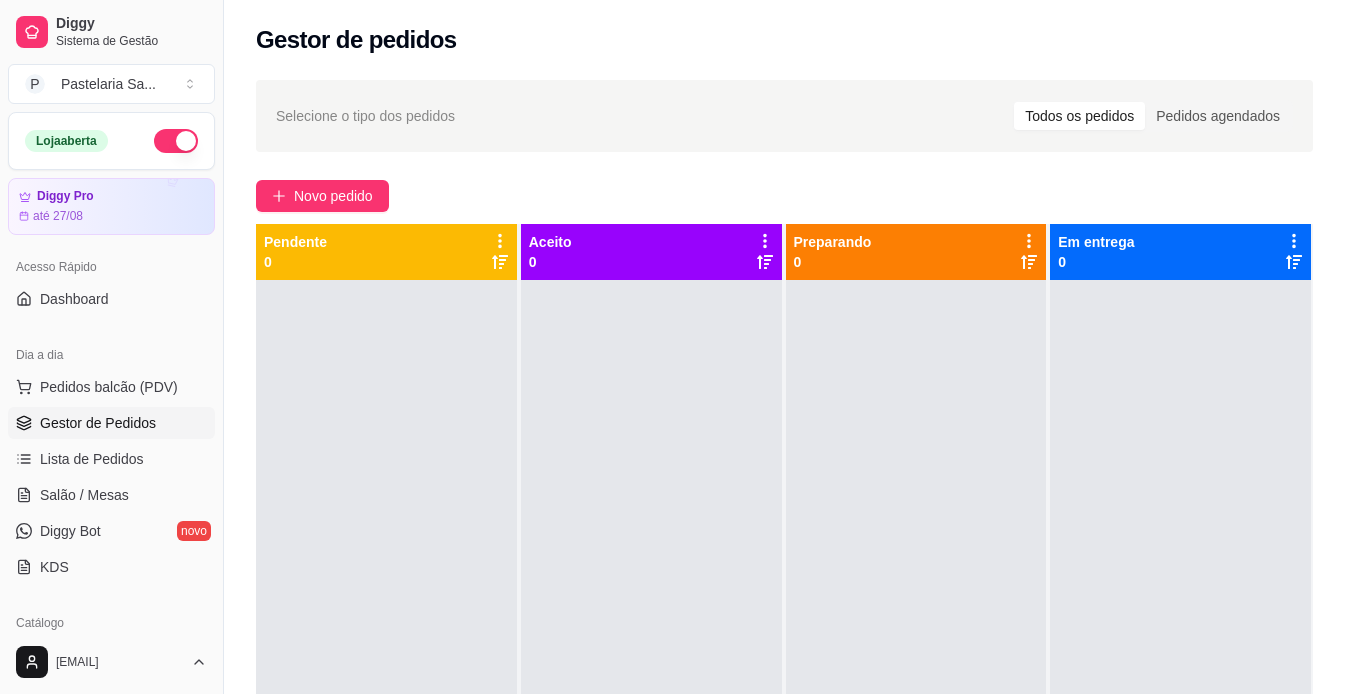 drag, startPoint x: 938, startPoint y: 422, endPoint x: 907, endPoint y: 426, distance: 31.257 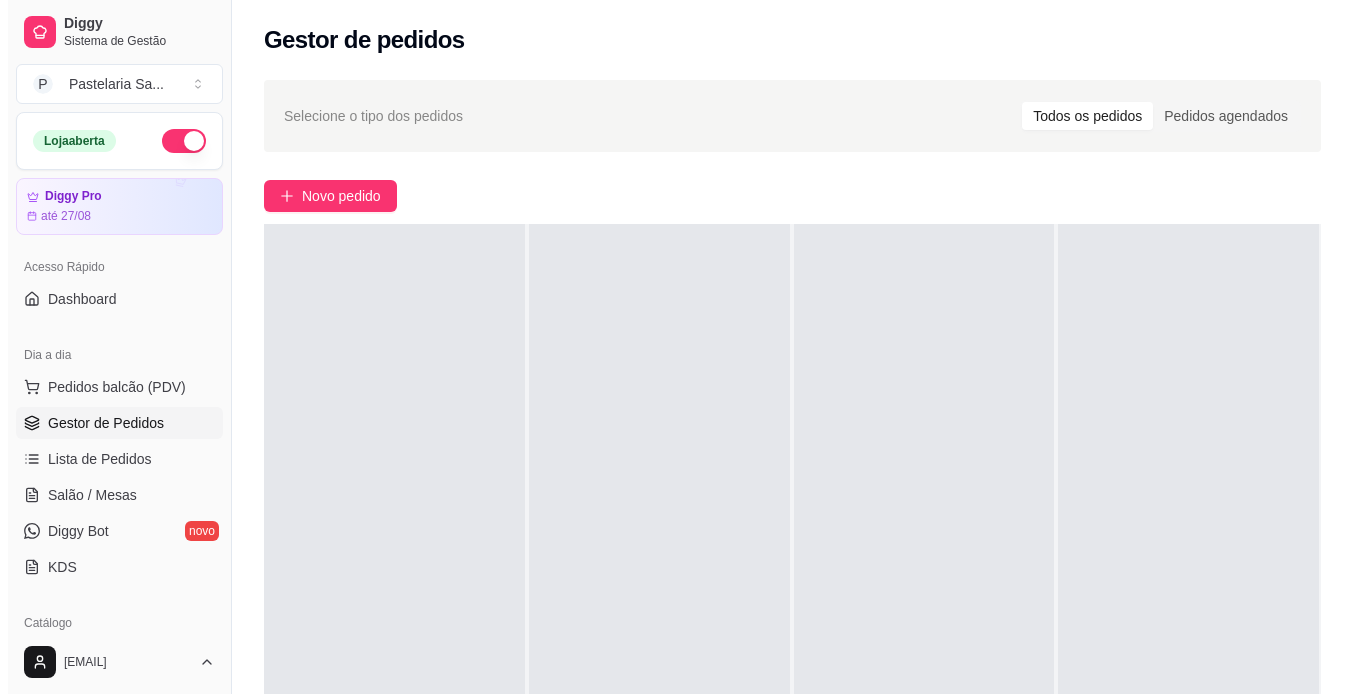 scroll, scrollTop: 0, scrollLeft: 0, axis: both 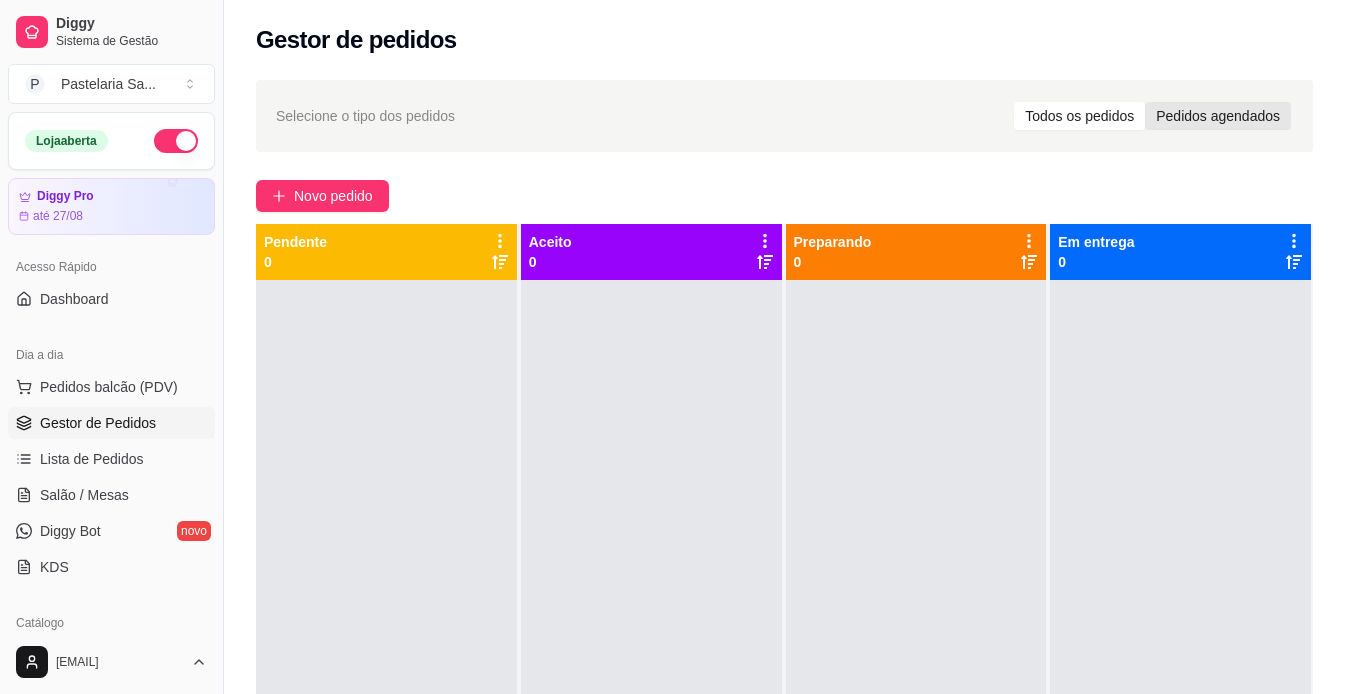 click on "Pedidos agendados" at bounding box center [1218, 116] 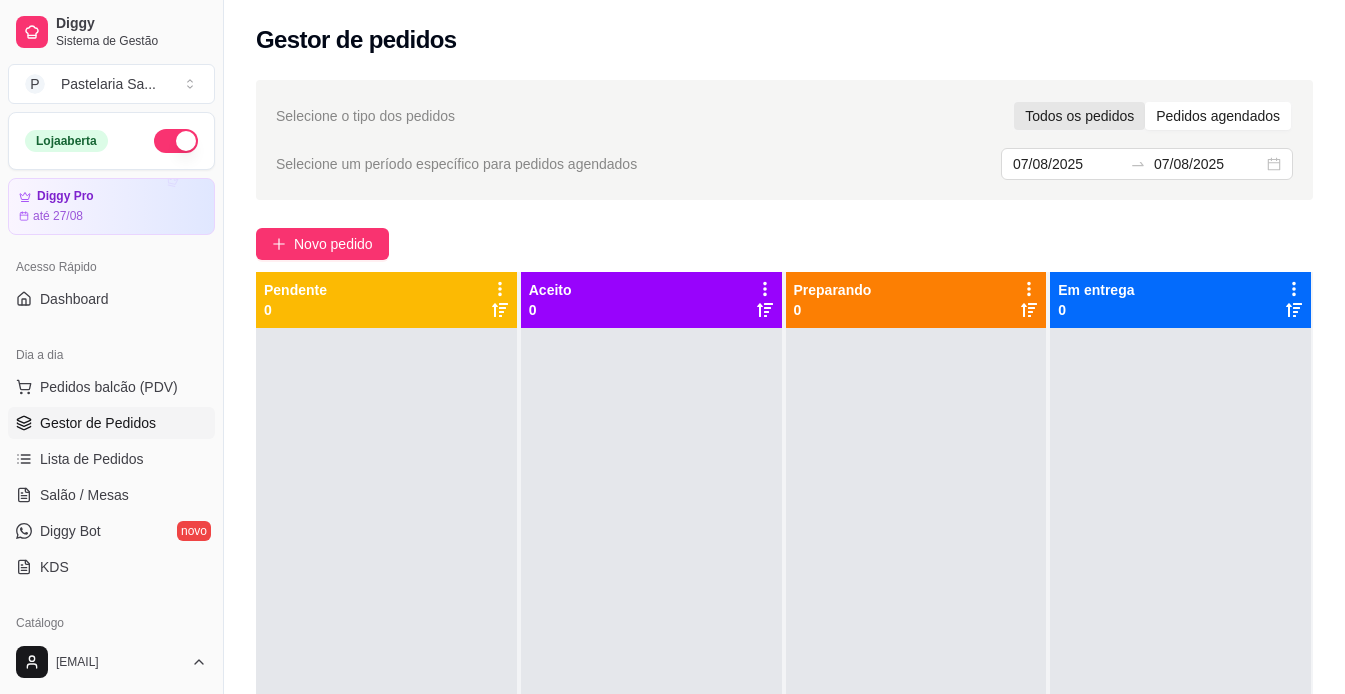 click on "Todos os pedidos" at bounding box center [1079, 116] 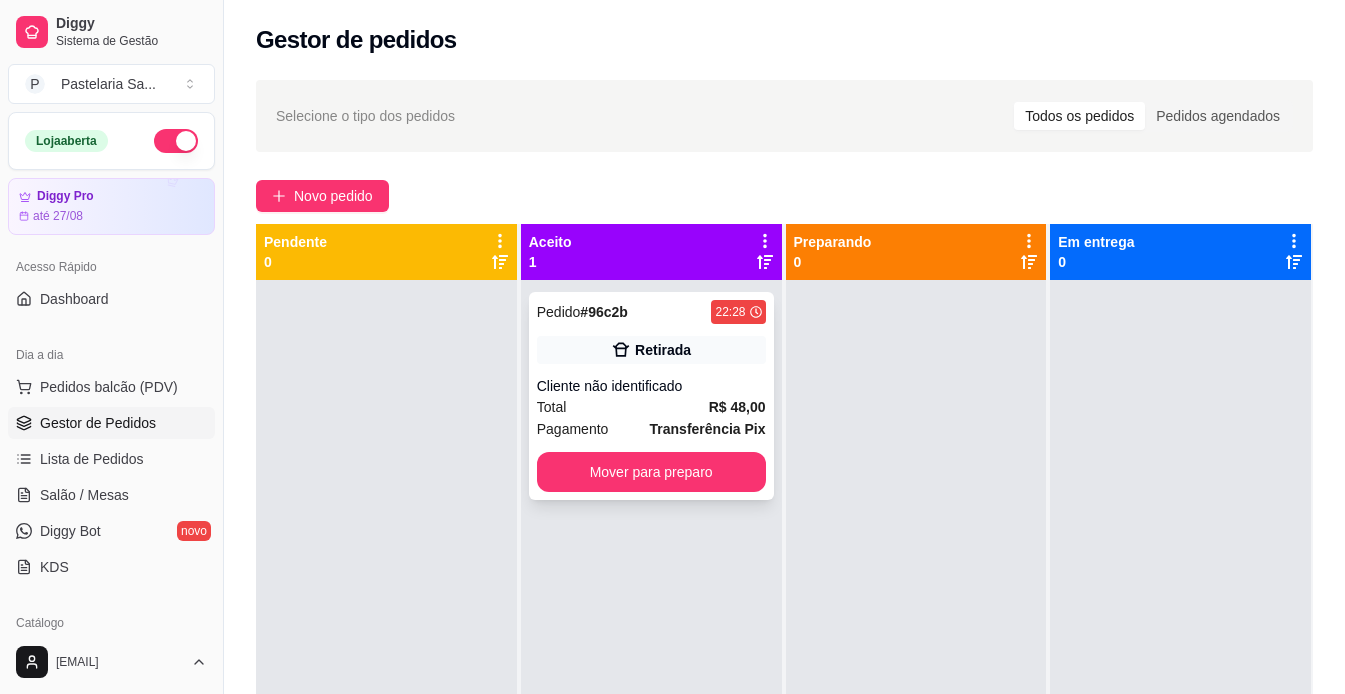click on "R$ 48,00" at bounding box center (737, 407) 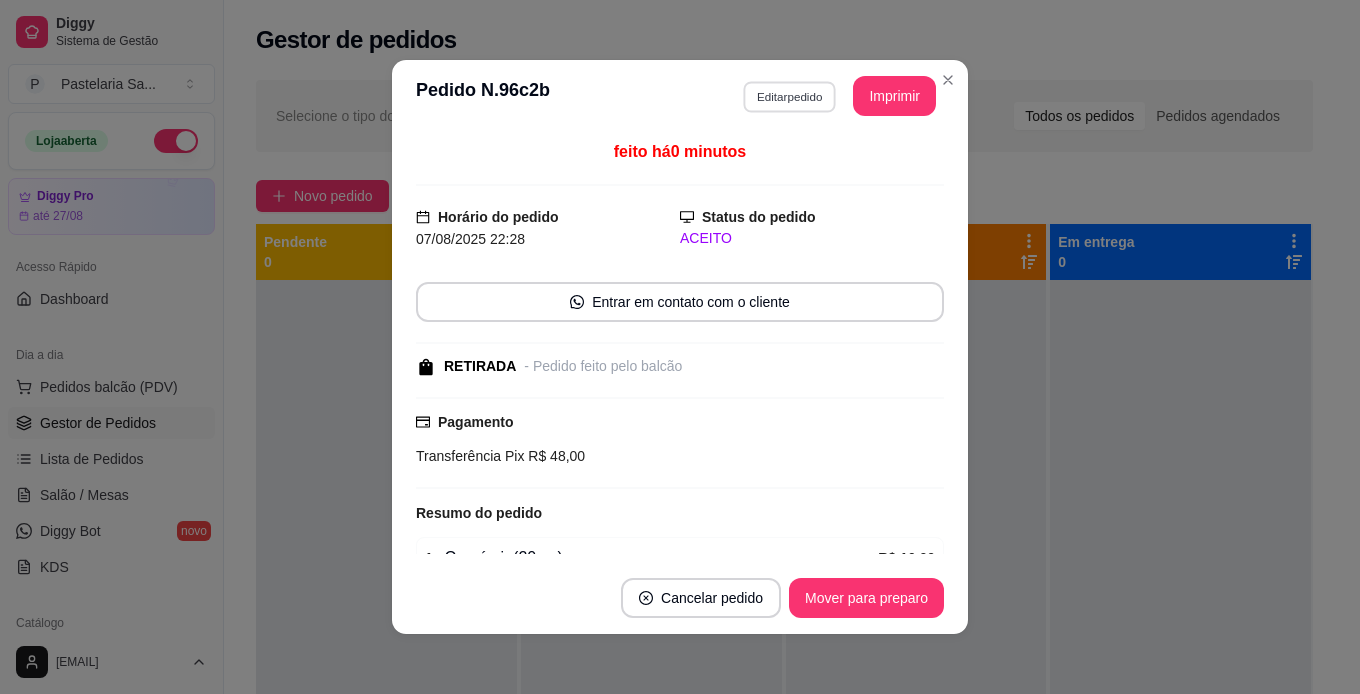click on "Editar  pedido" at bounding box center [789, 96] 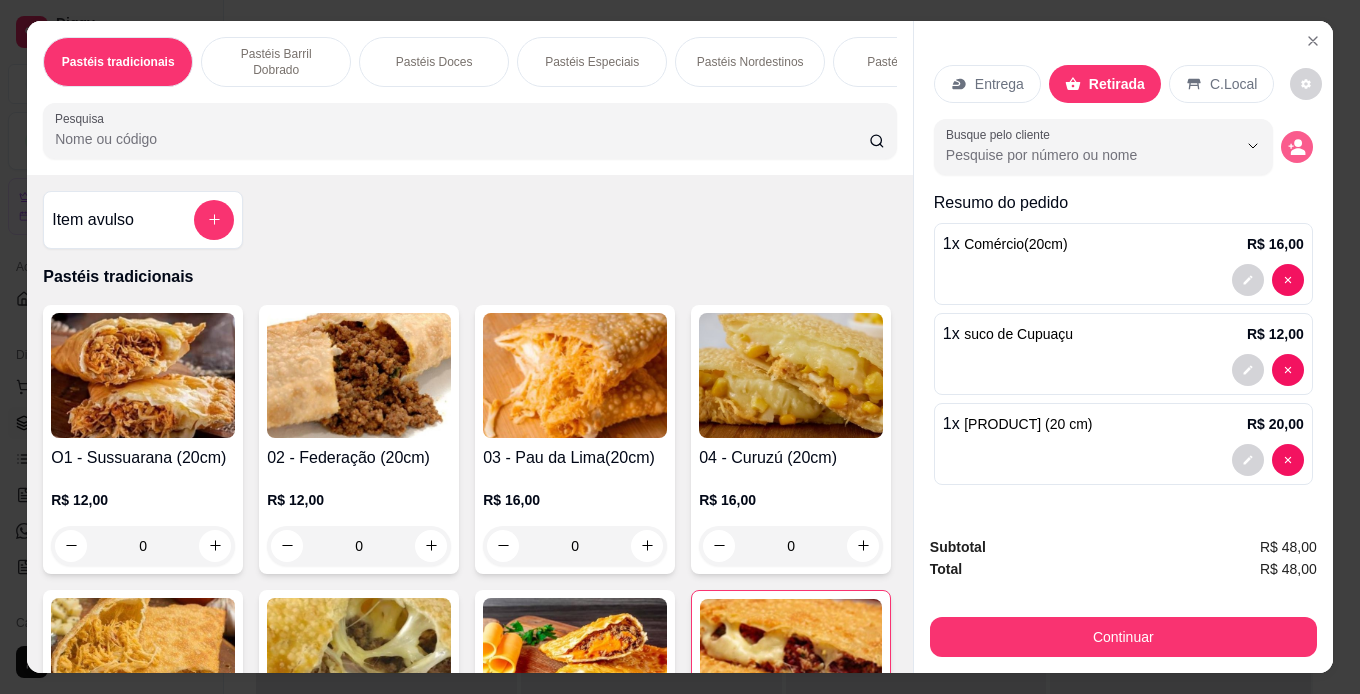 click 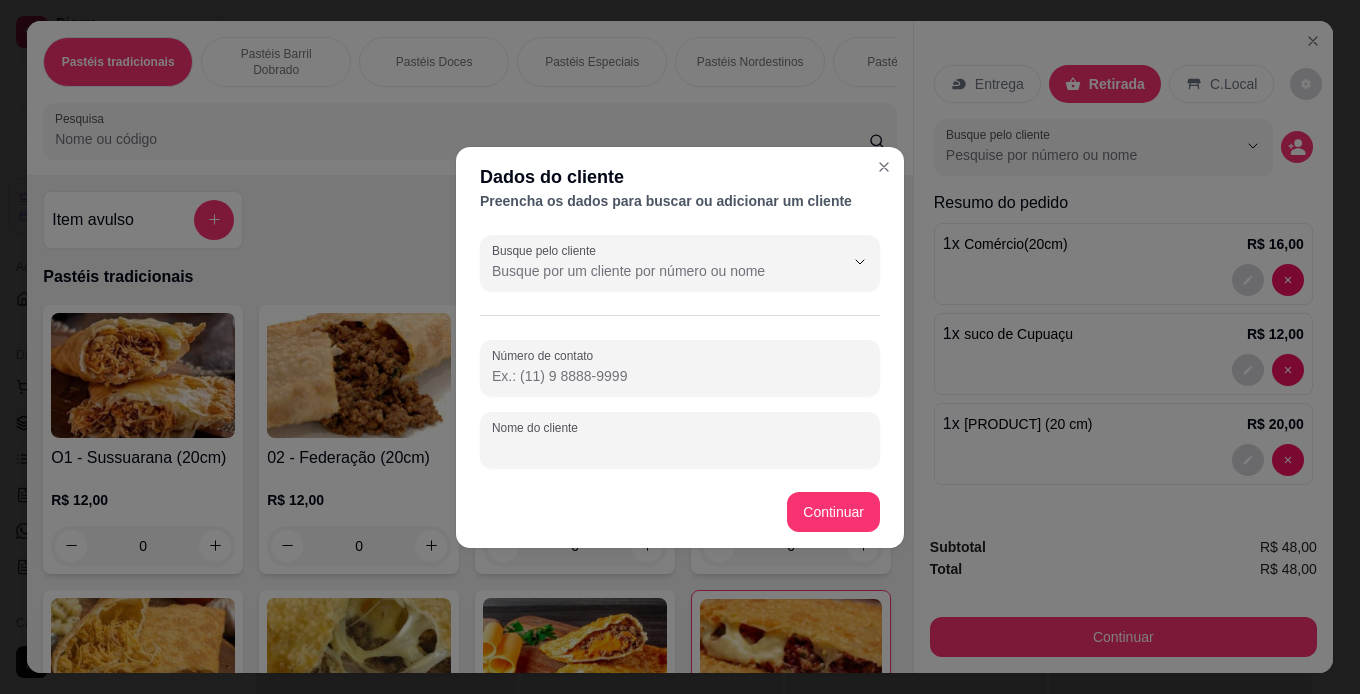 drag, startPoint x: 623, startPoint y: 451, endPoint x: 623, endPoint y: 430, distance: 21 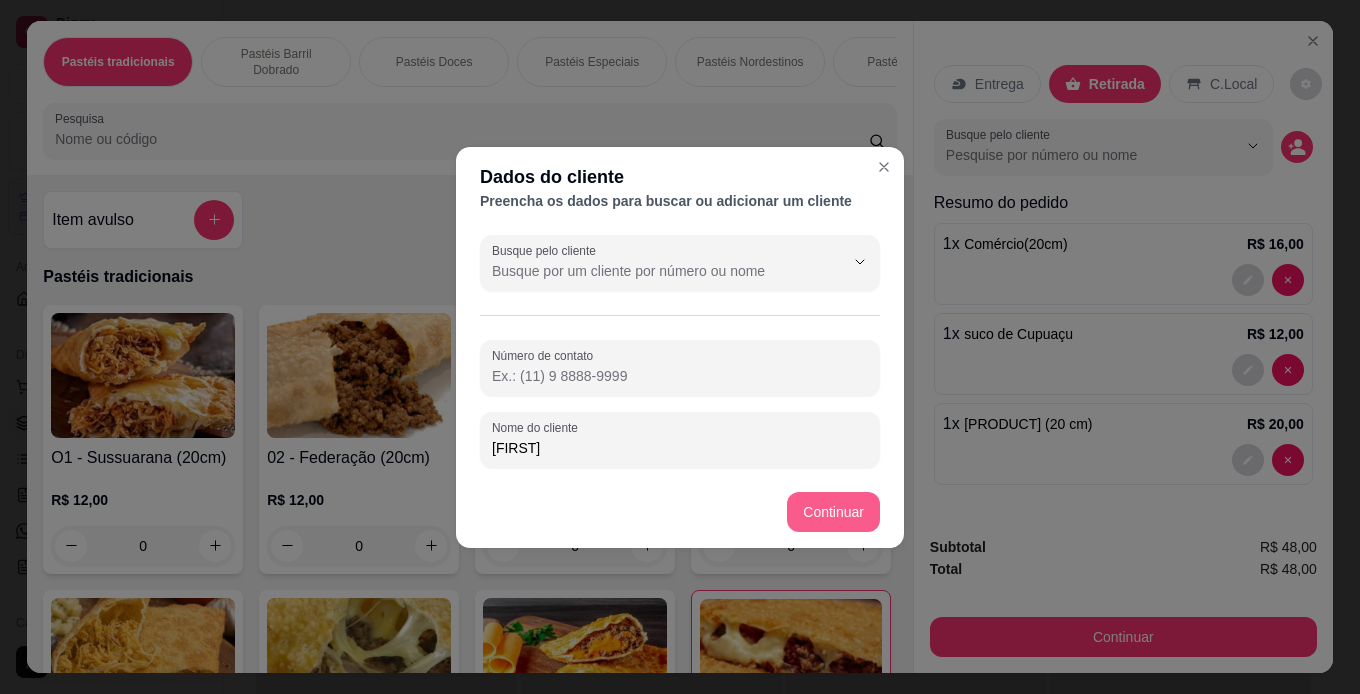 type on "[FIRST]" 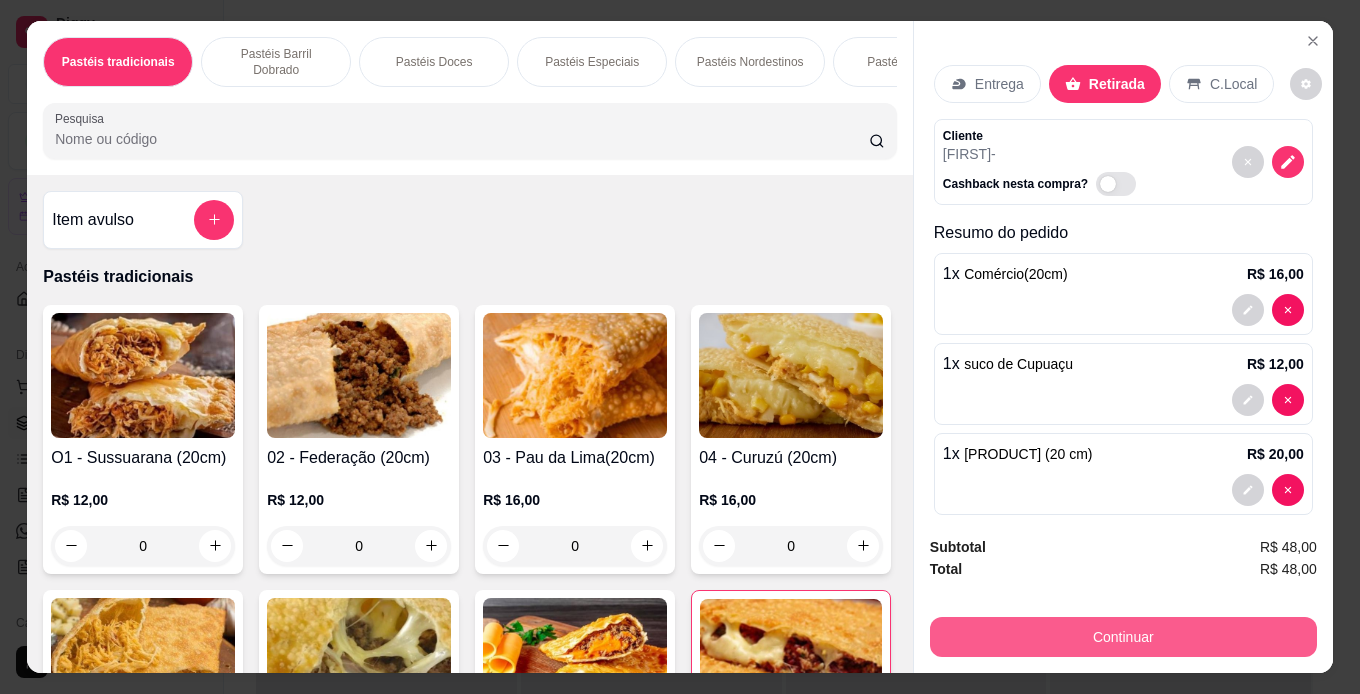 click on "Continuar" at bounding box center (1123, 637) 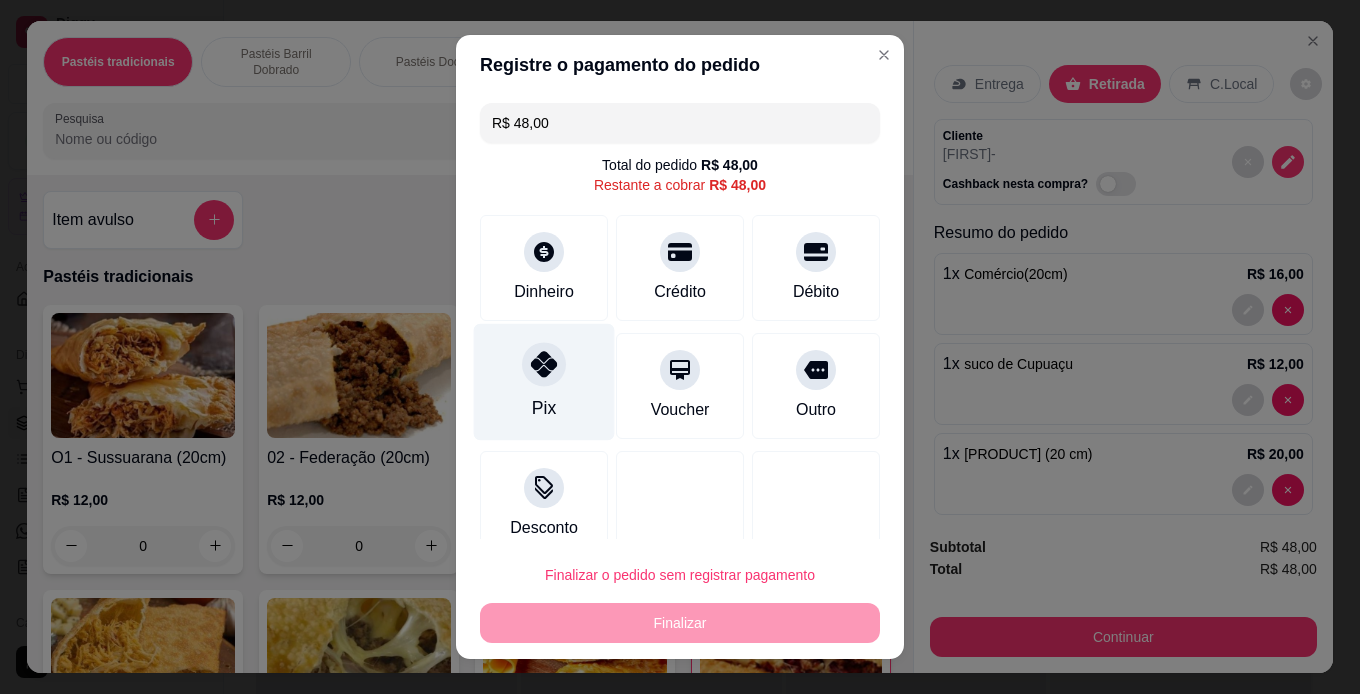 click 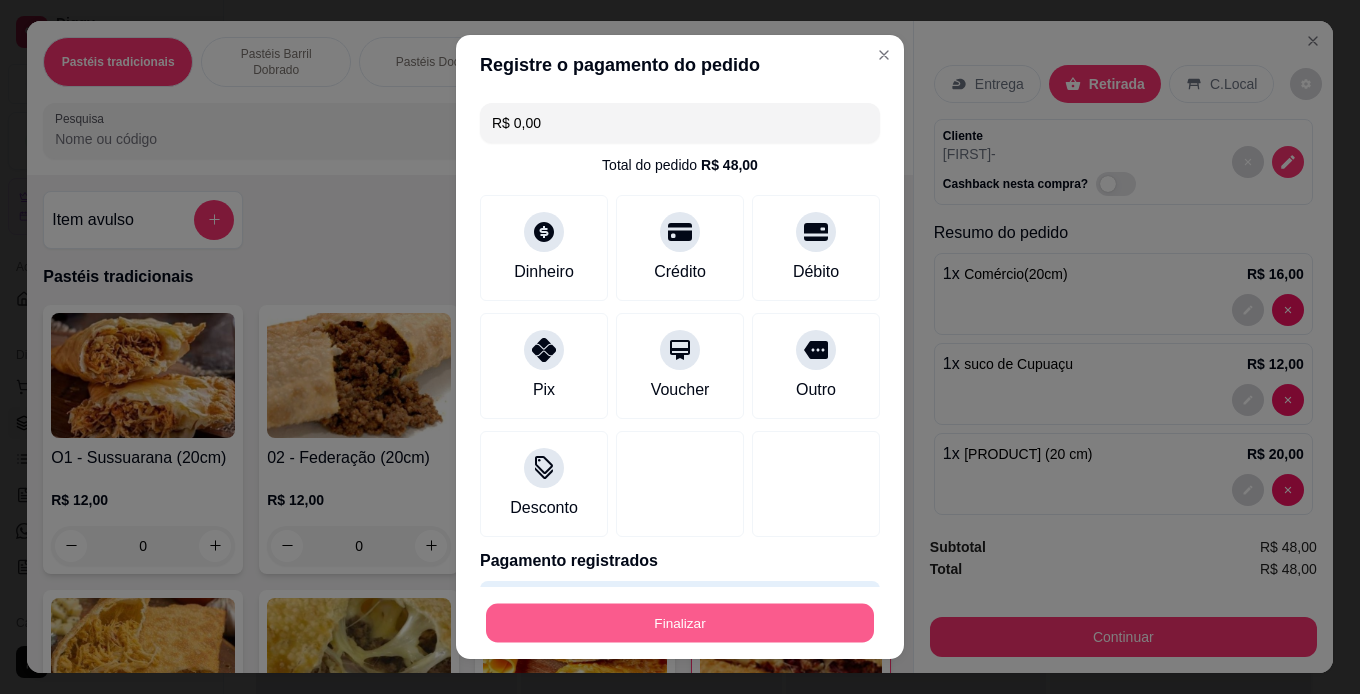 click on "Finalizar" at bounding box center (680, 623) 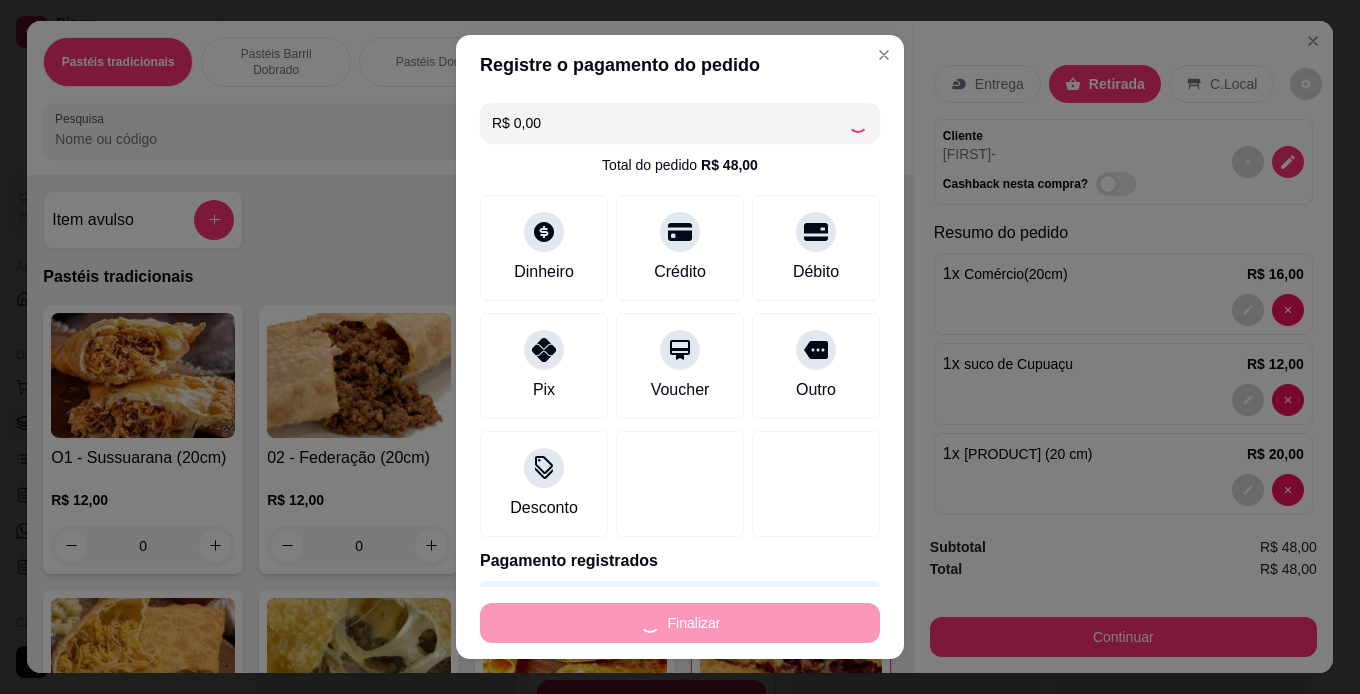 type on "0" 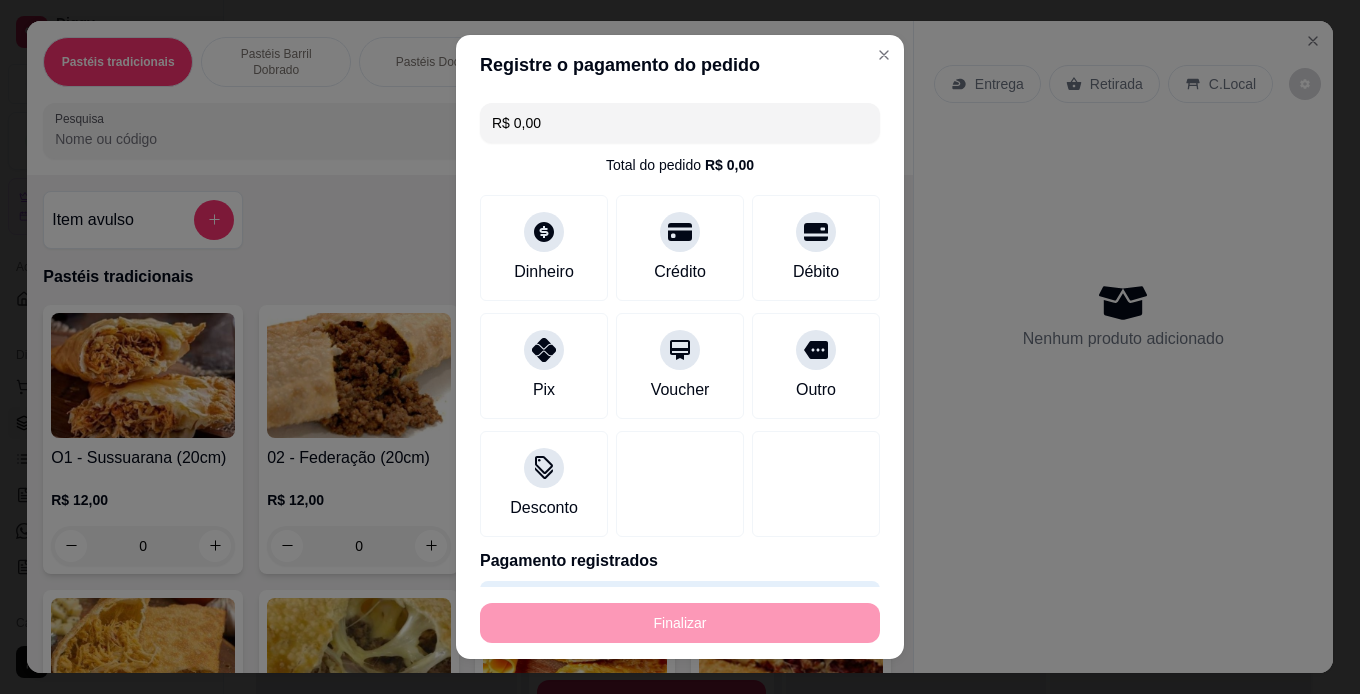 type on "-R$ 48,00" 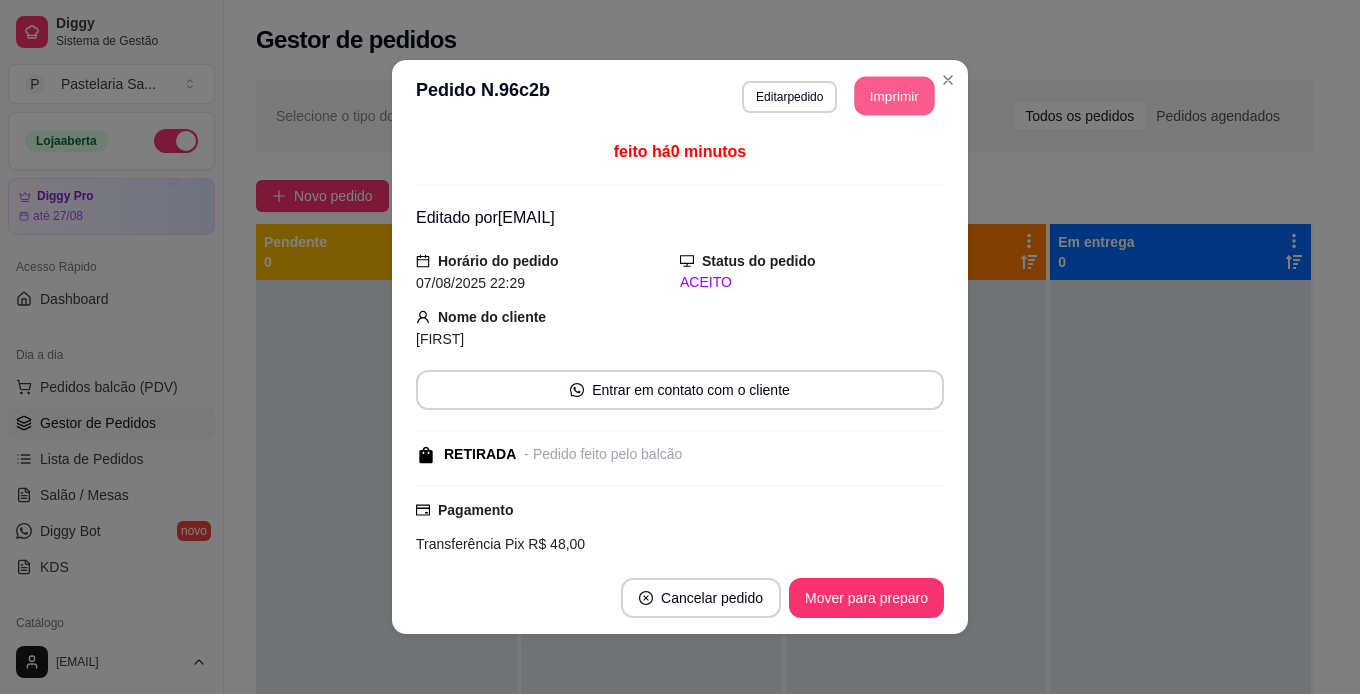 click on "Imprimir" at bounding box center [895, 96] 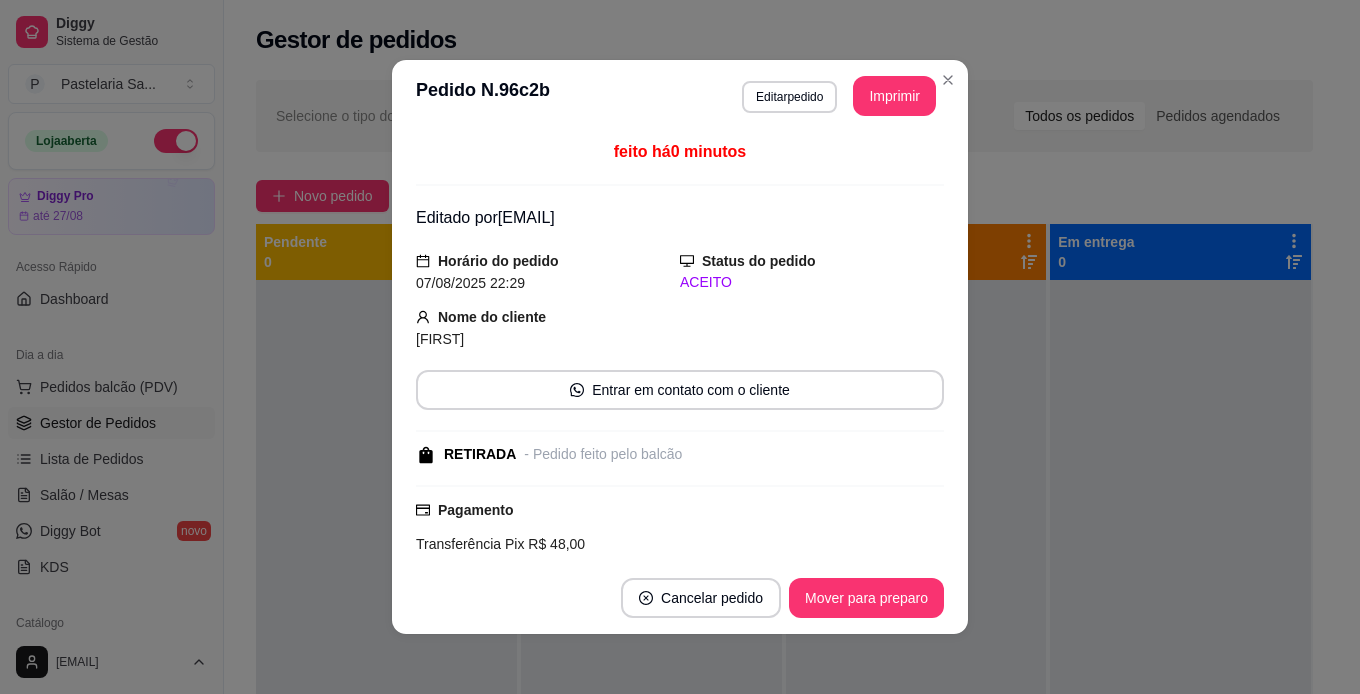scroll, scrollTop: 0, scrollLeft: 0, axis: both 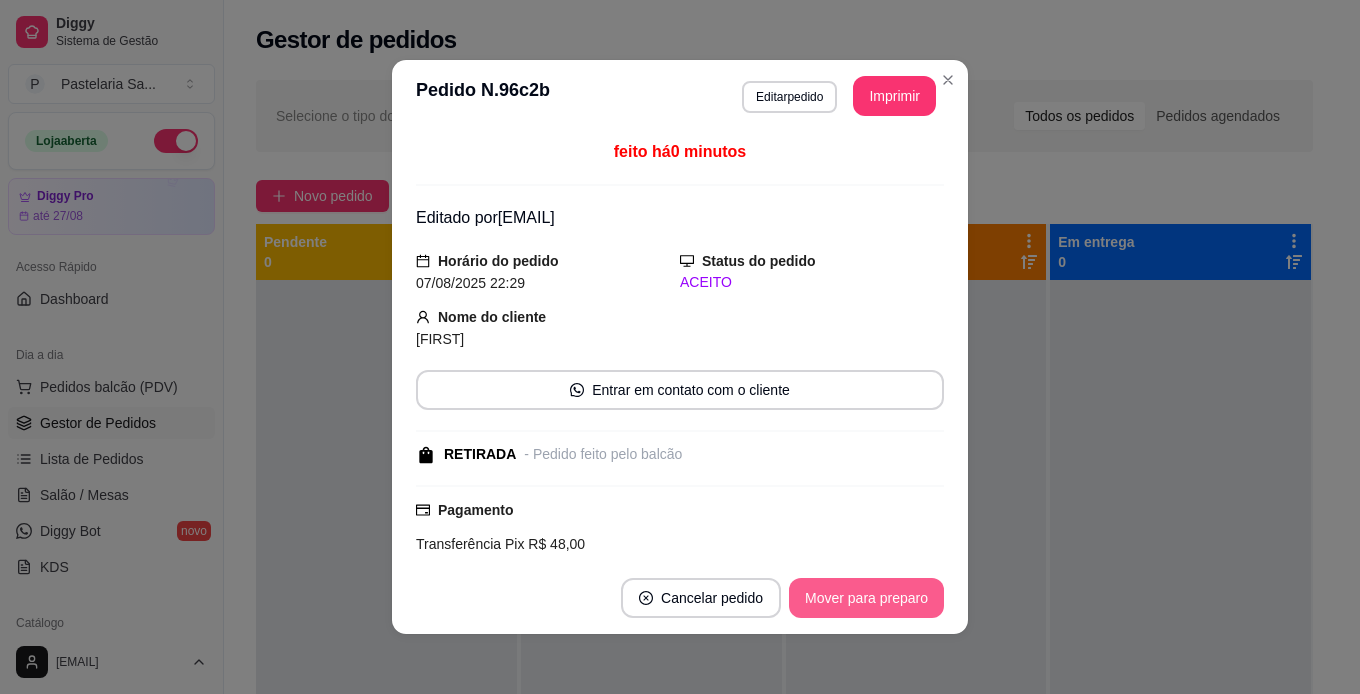 click on "Mover para preparo" at bounding box center [866, 598] 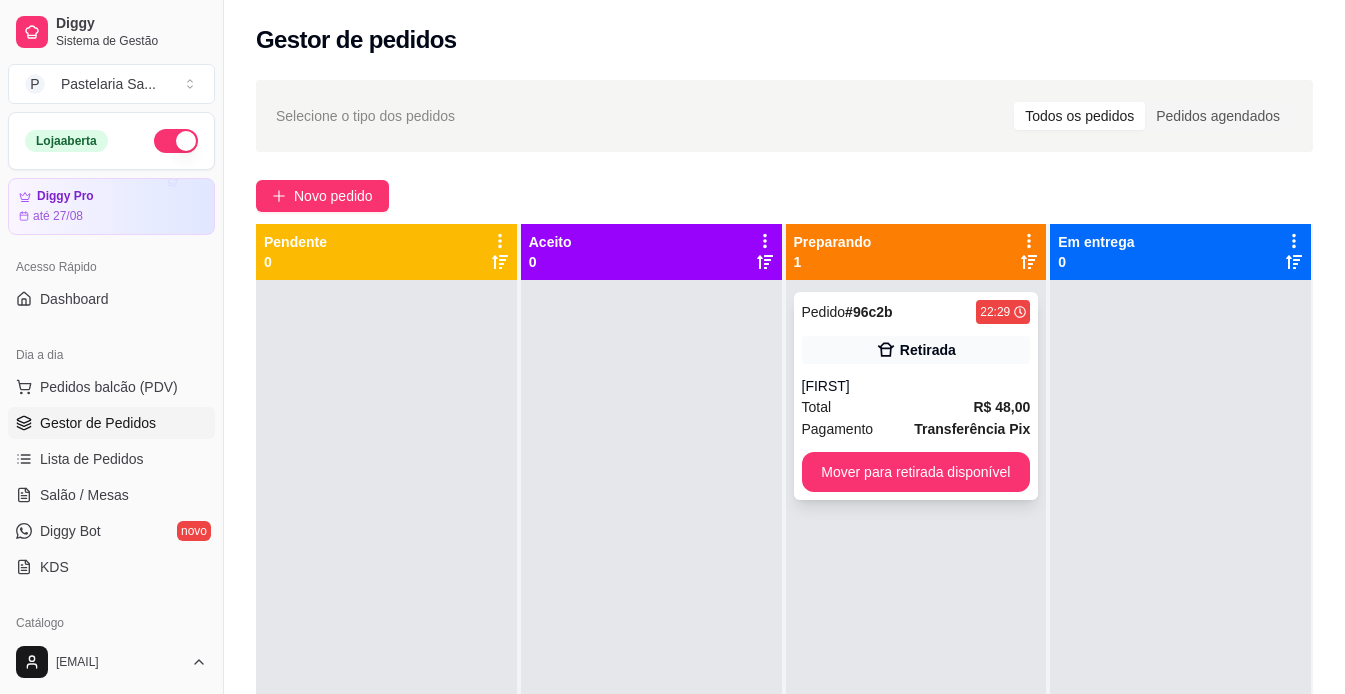 click on "Total R$ 48,00" at bounding box center (916, 407) 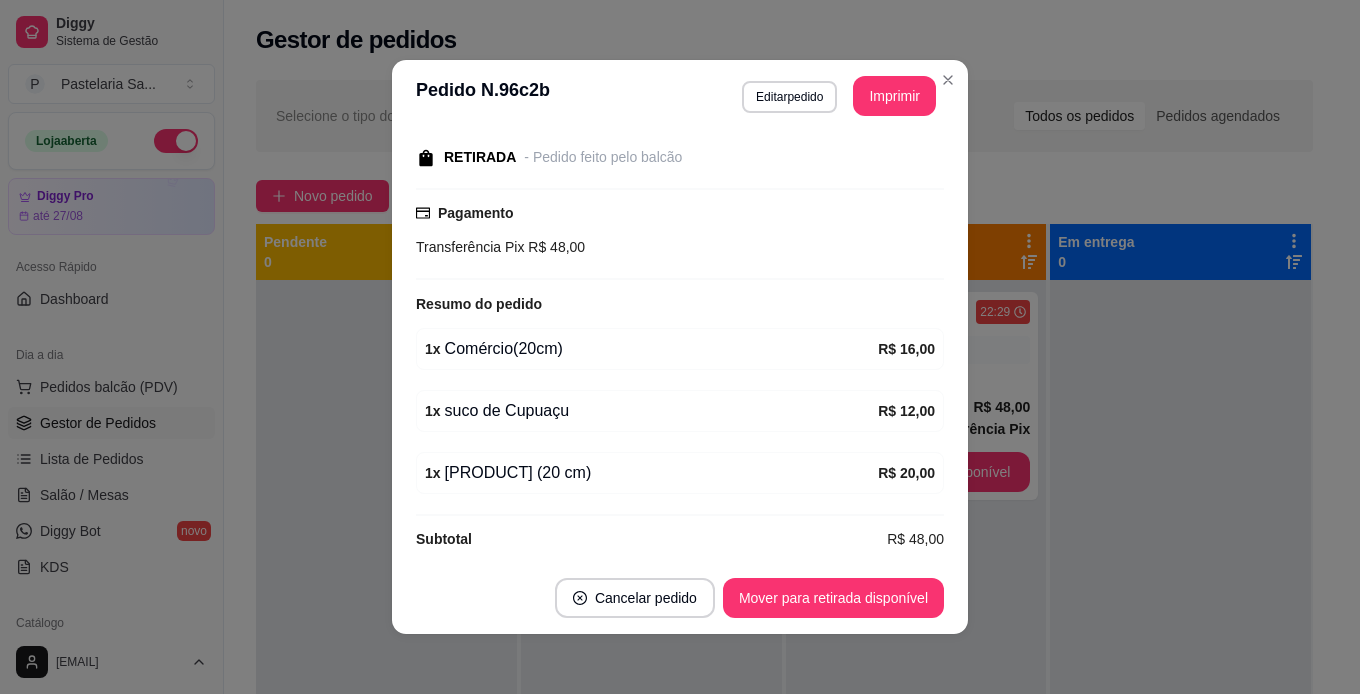 scroll, scrollTop: 315, scrollLeft: 0, axis: vertical 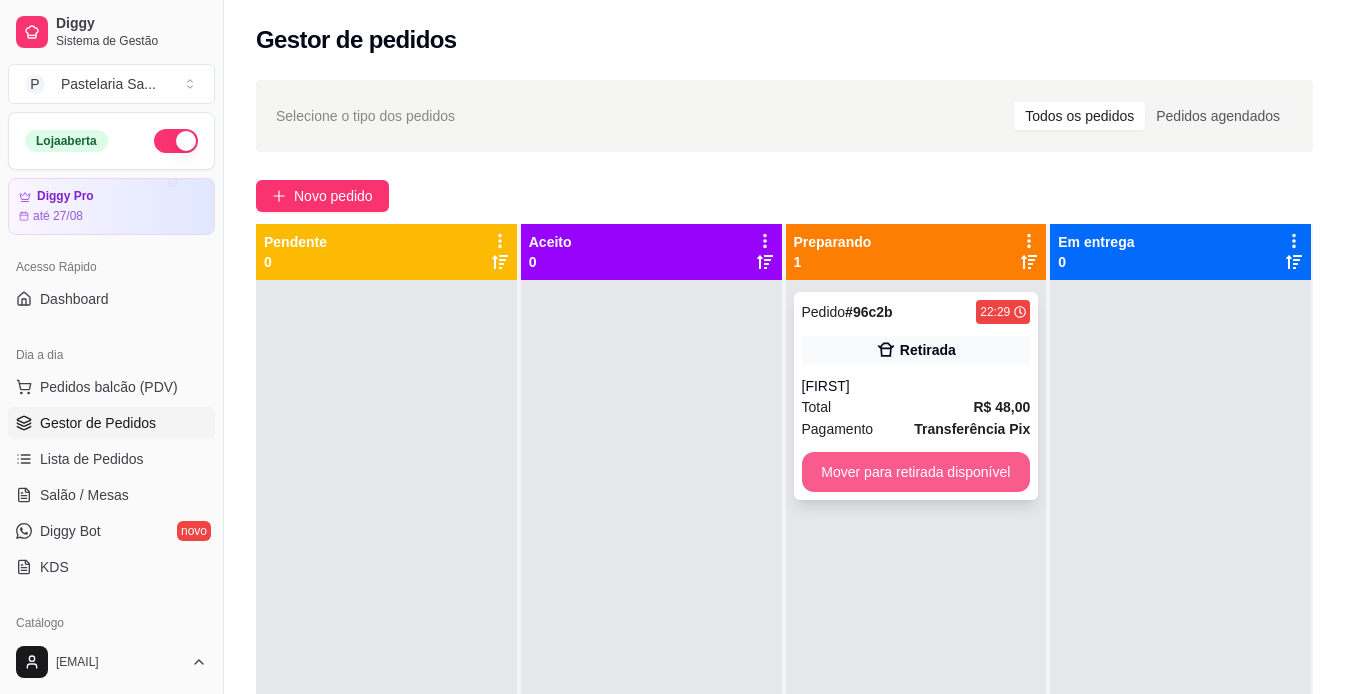 click on "Mover para retirada disponível" at bounding box center (916, 472) 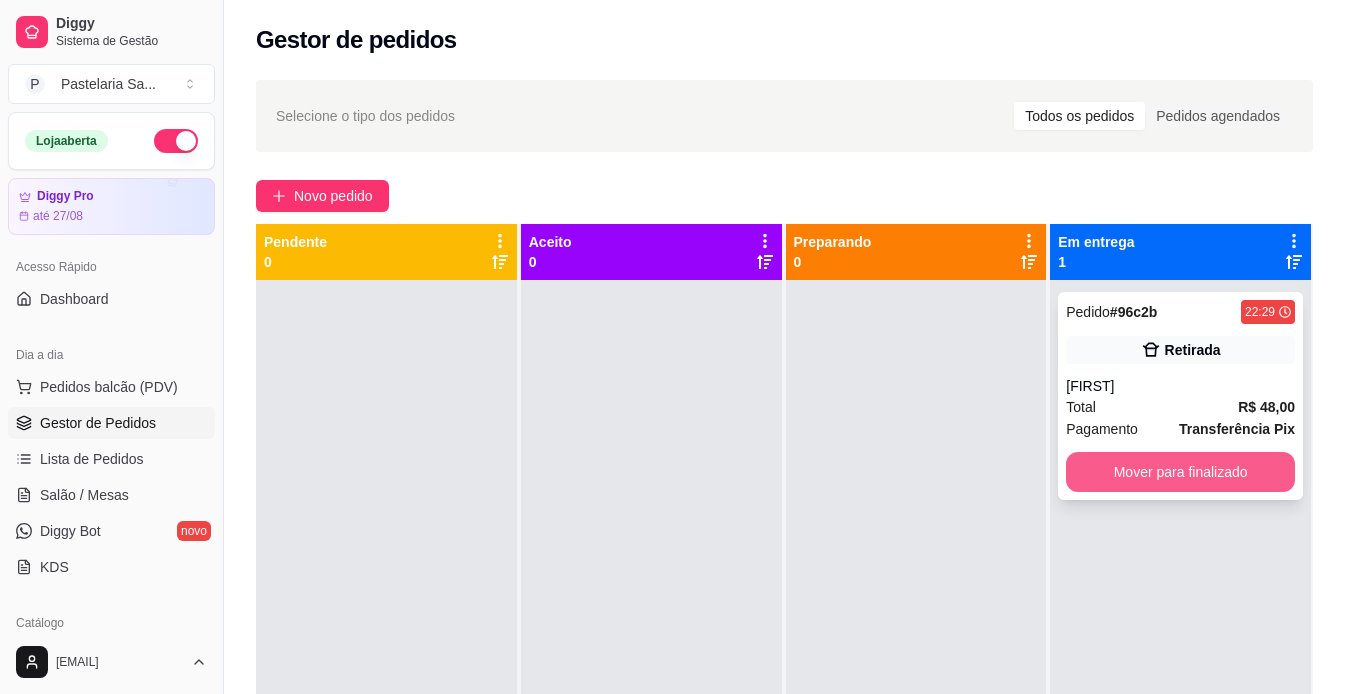 click on "Mover para finalizado" at bounding box center [1180, 472] 